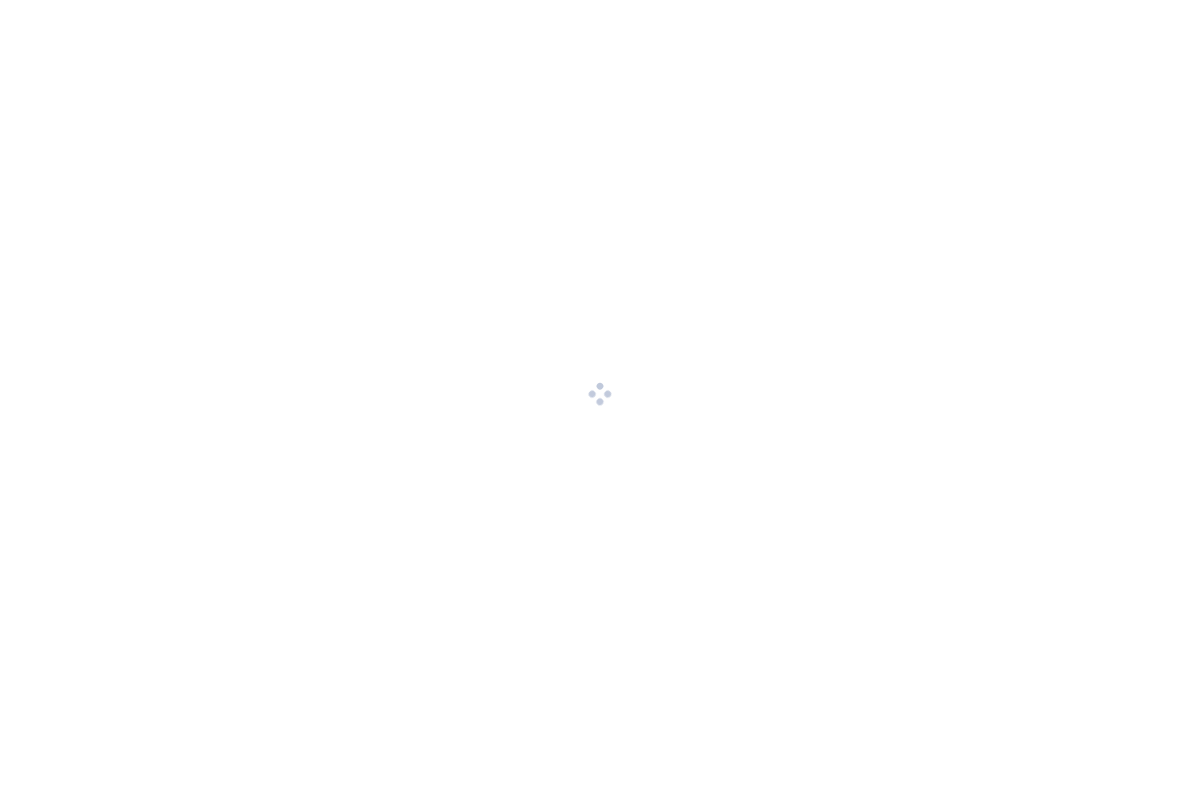 scroll, scrollTop: 0, scrollLeft: 0, axis: both 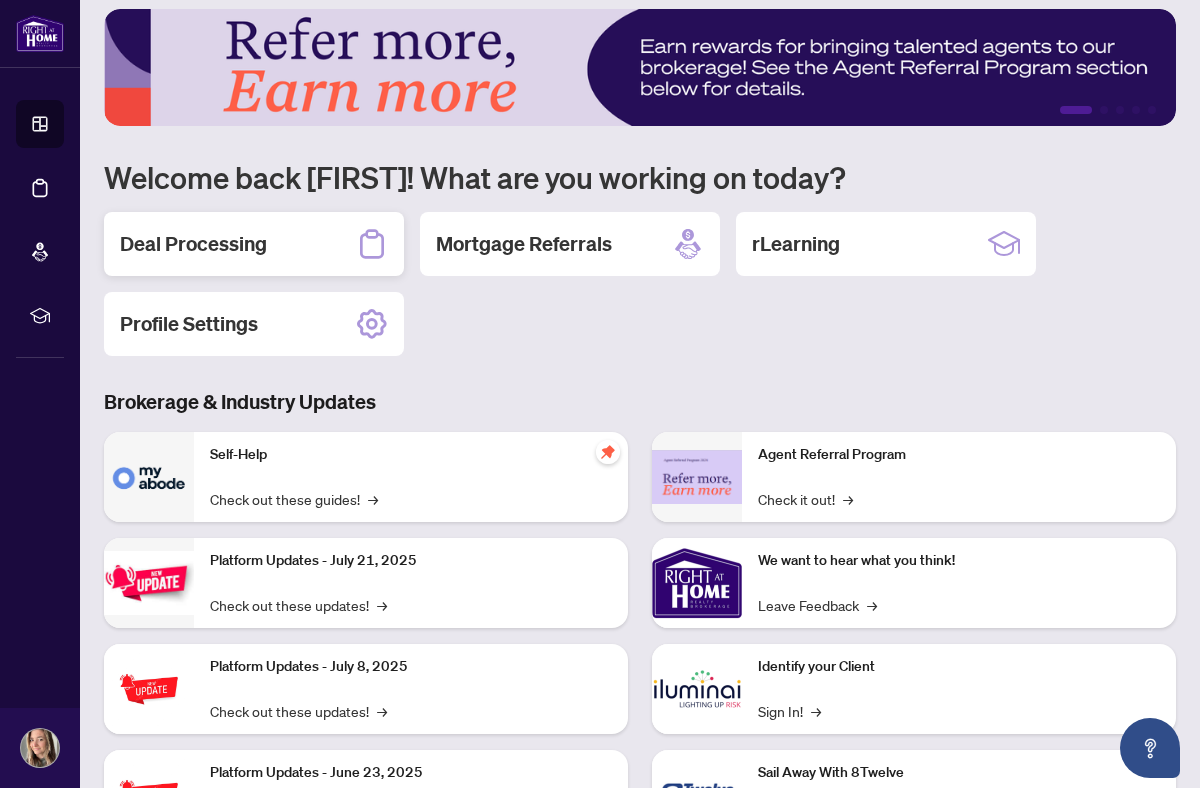 click on "Deal Processing" at bounding box center (254, 244) 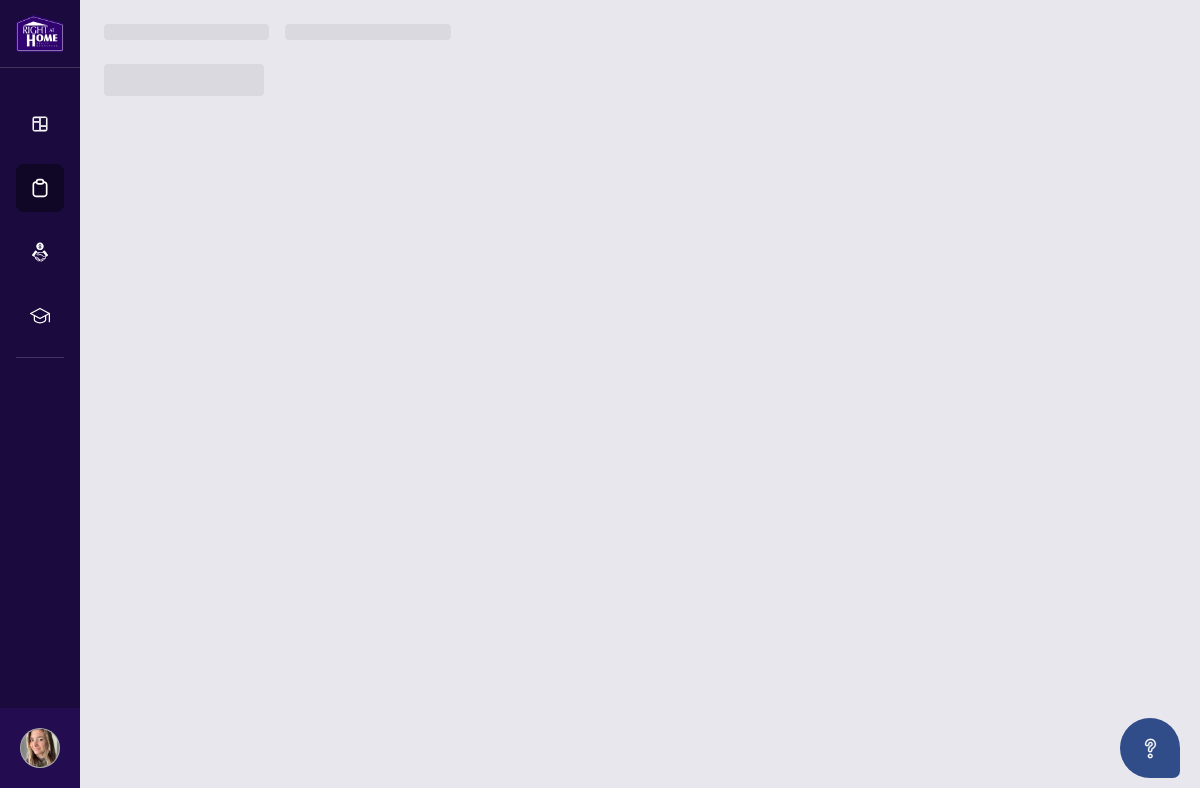 scroll, scrollTop: 0, scrollLeft: 0, axis: both 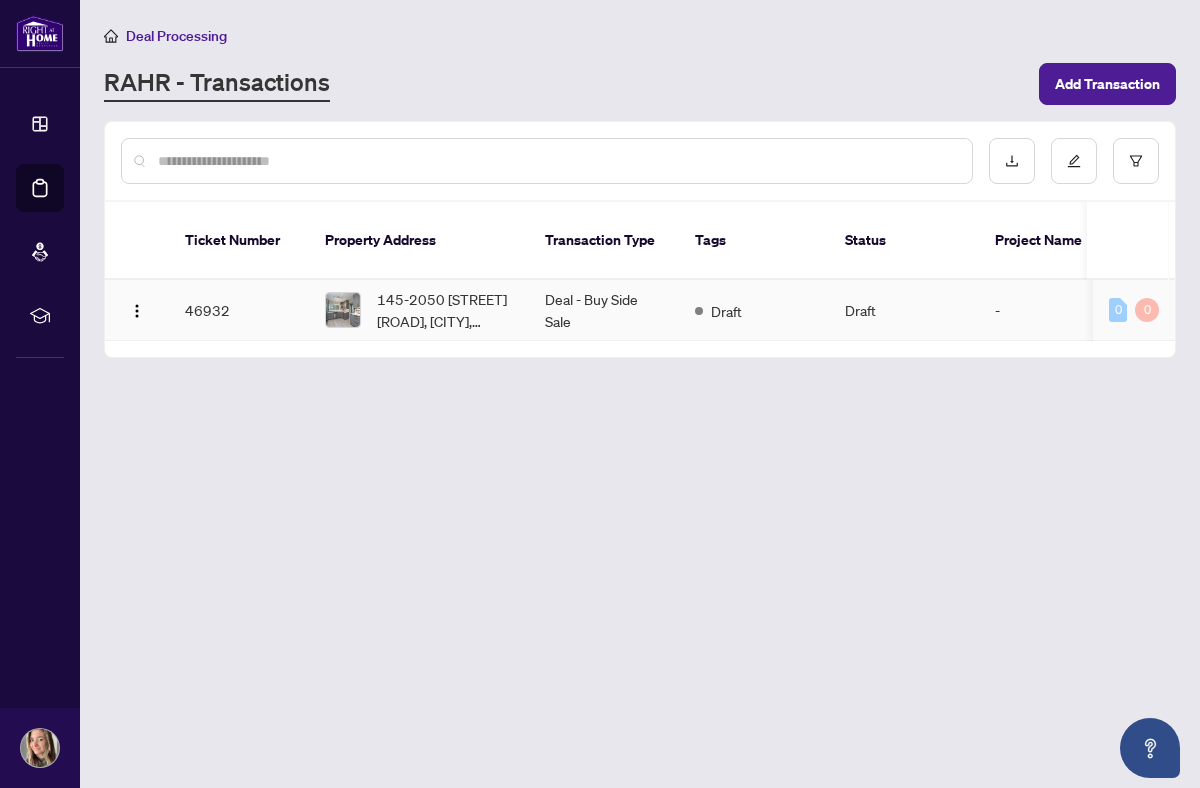 click on "Deal - Buy Side Sale" at bounding box center (604, 310) 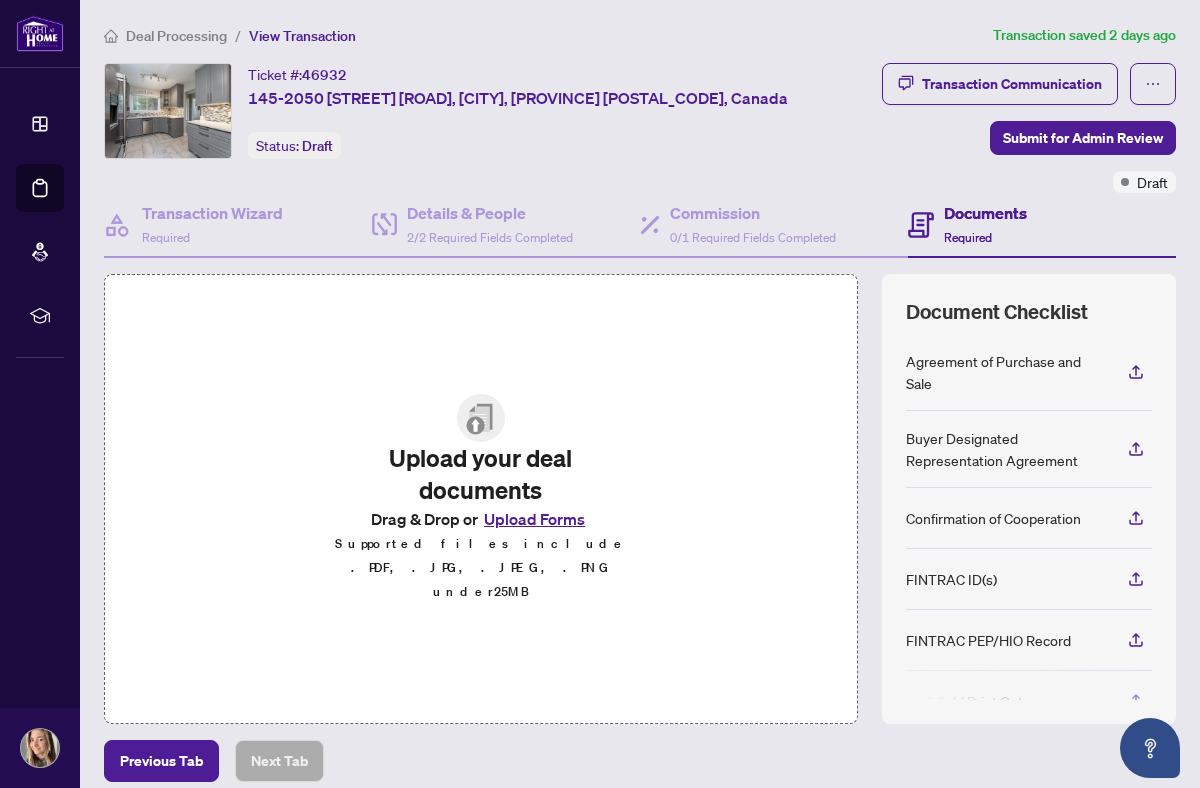 scroll, scrollTop: 222, scrollLeft: 0, axis: vertical 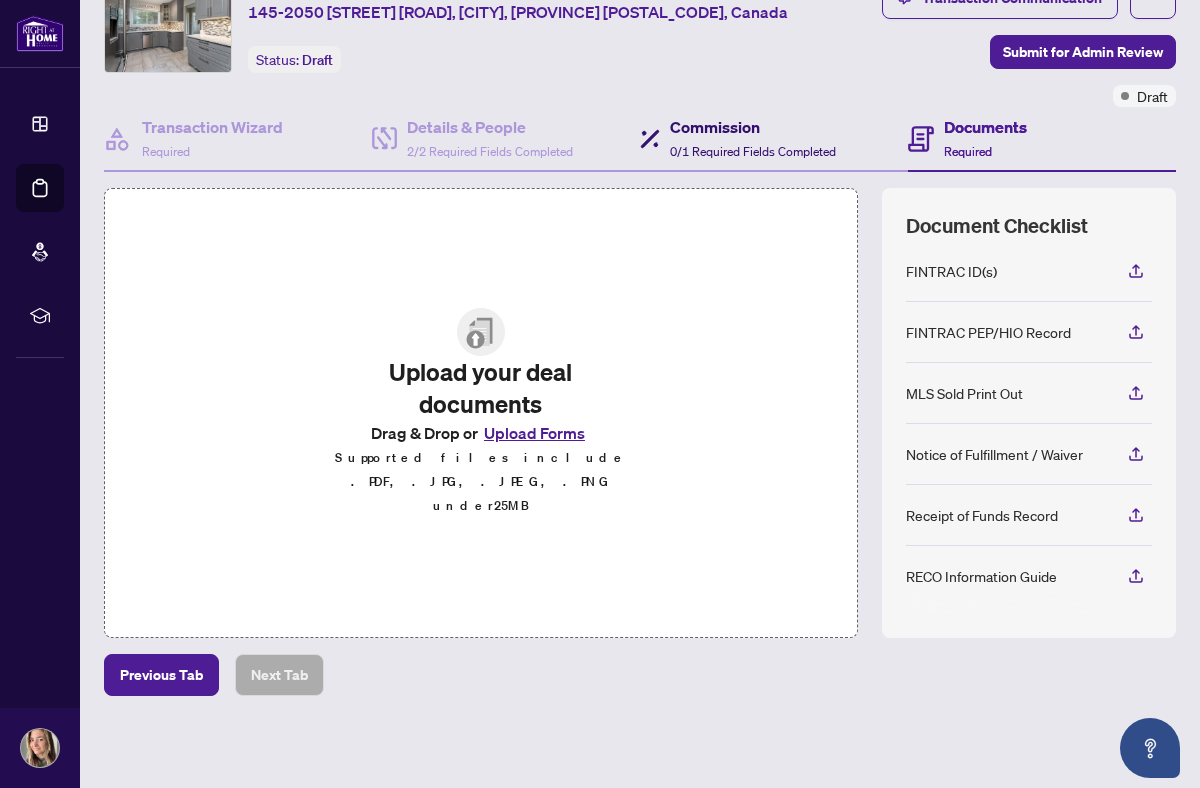 click on "Commission" at bounding box center [753, 127] 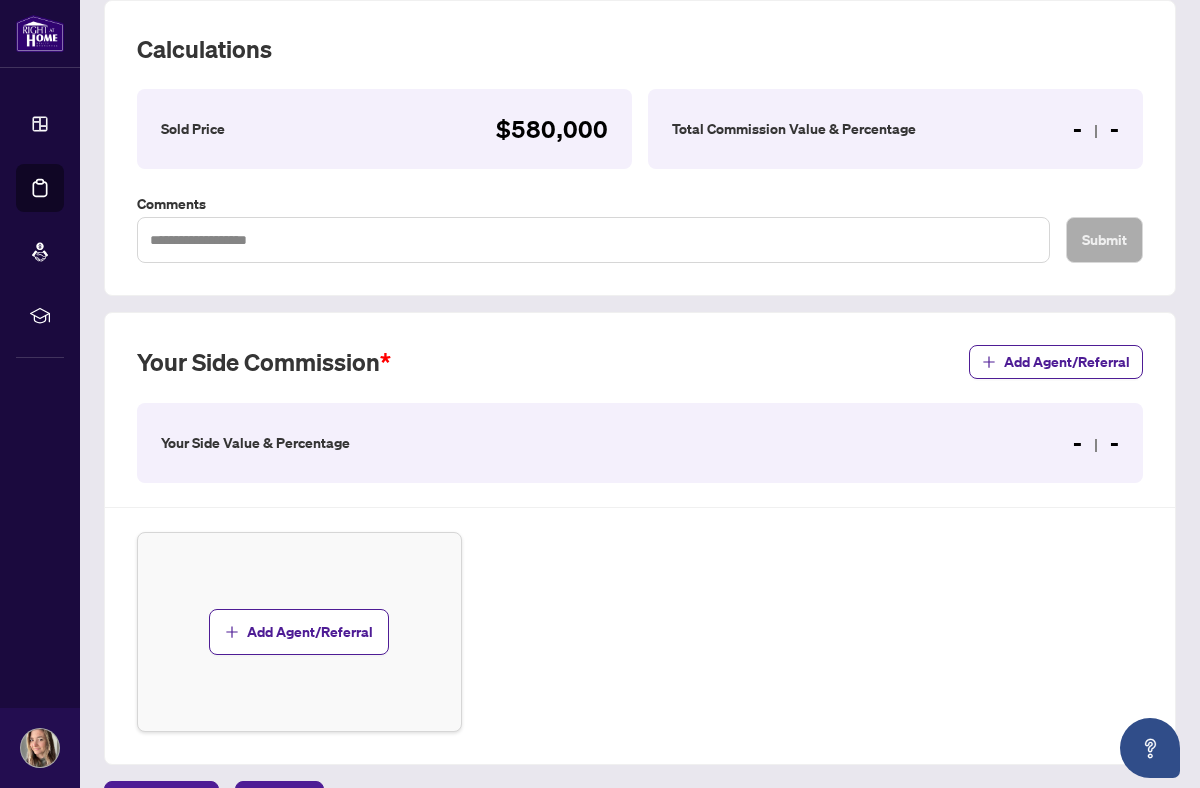 scroll, scrollTop: 0, scrollLeft: 0, axis: both 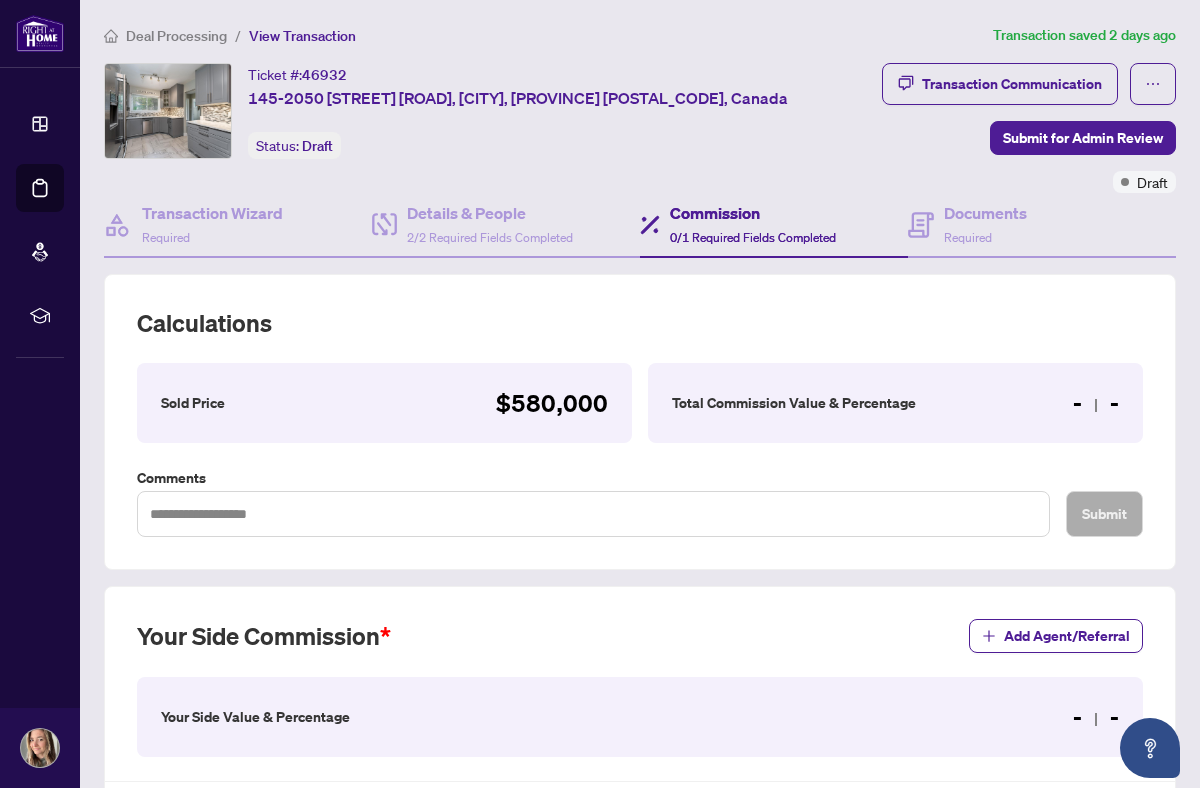 click on "Total Commission Value & Percentage -     -" at bounding box center [895, 403] 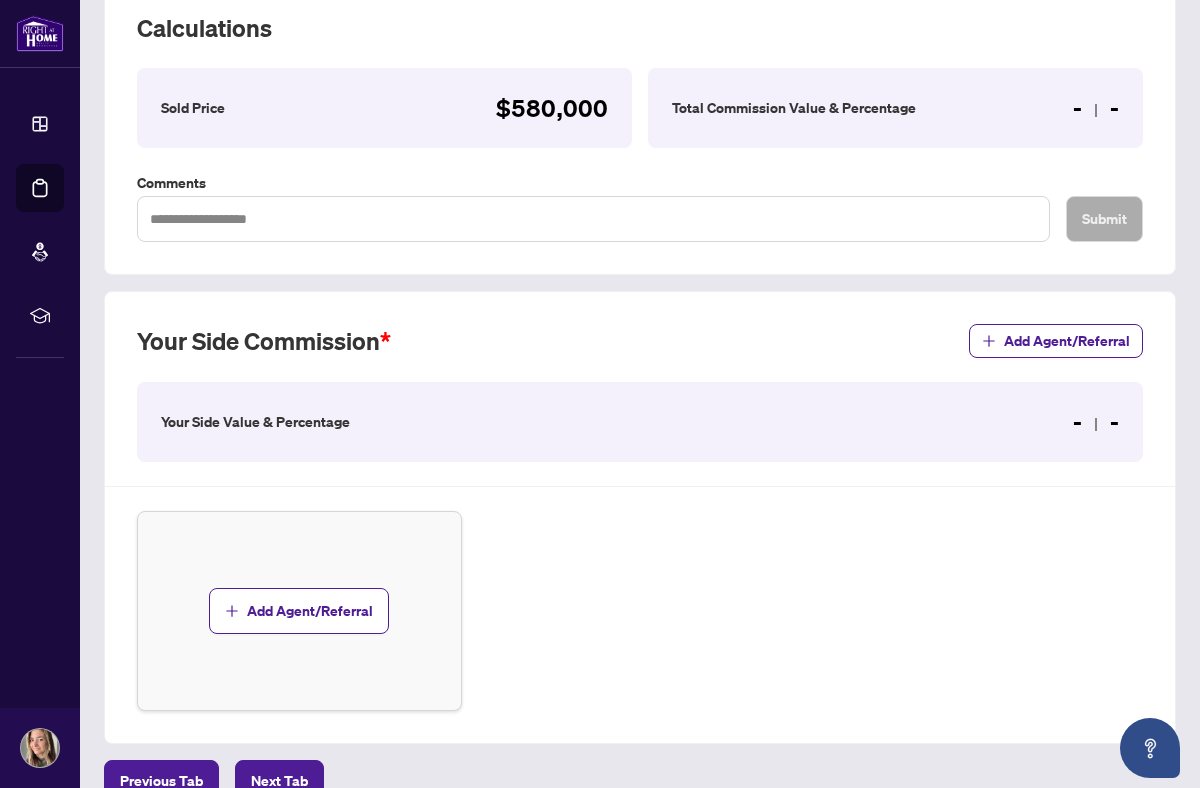 scroll, scrollTop: 298, scrollLeft: 0, axis: vertical 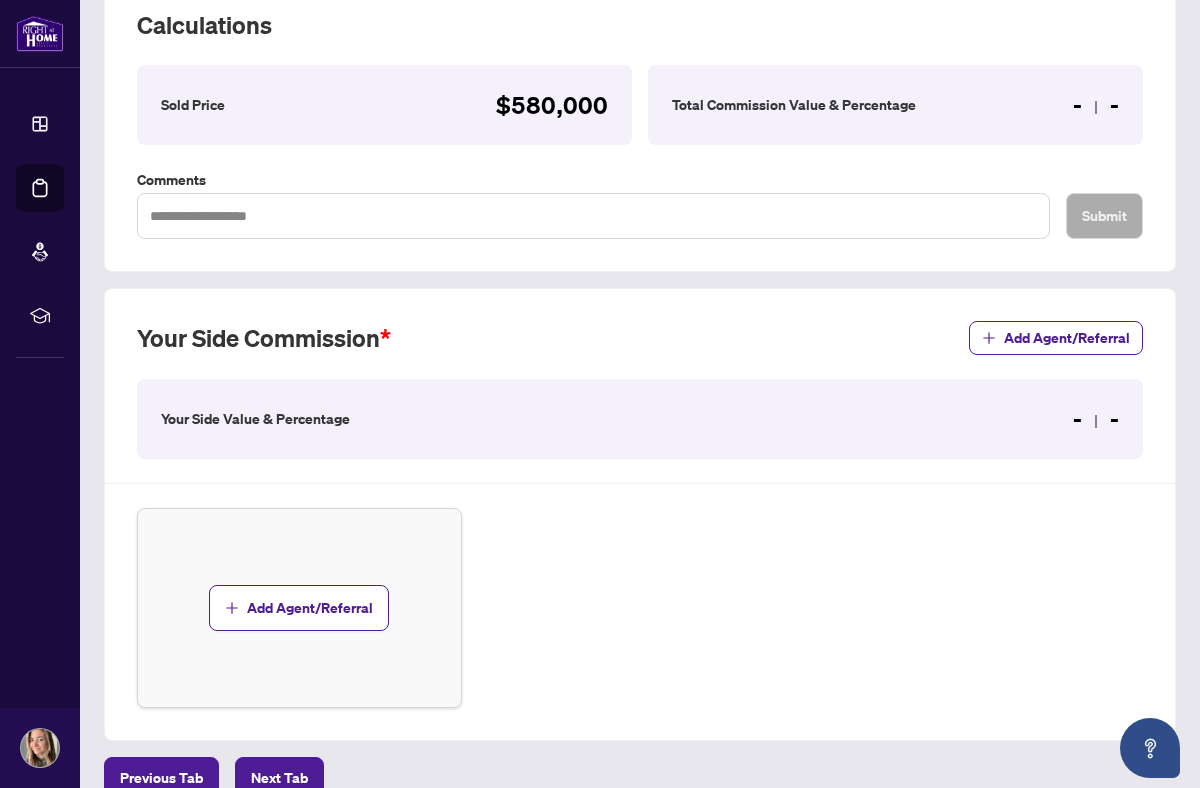 click on "Your Side Value & Percentage" at bounding box center (255, 419) 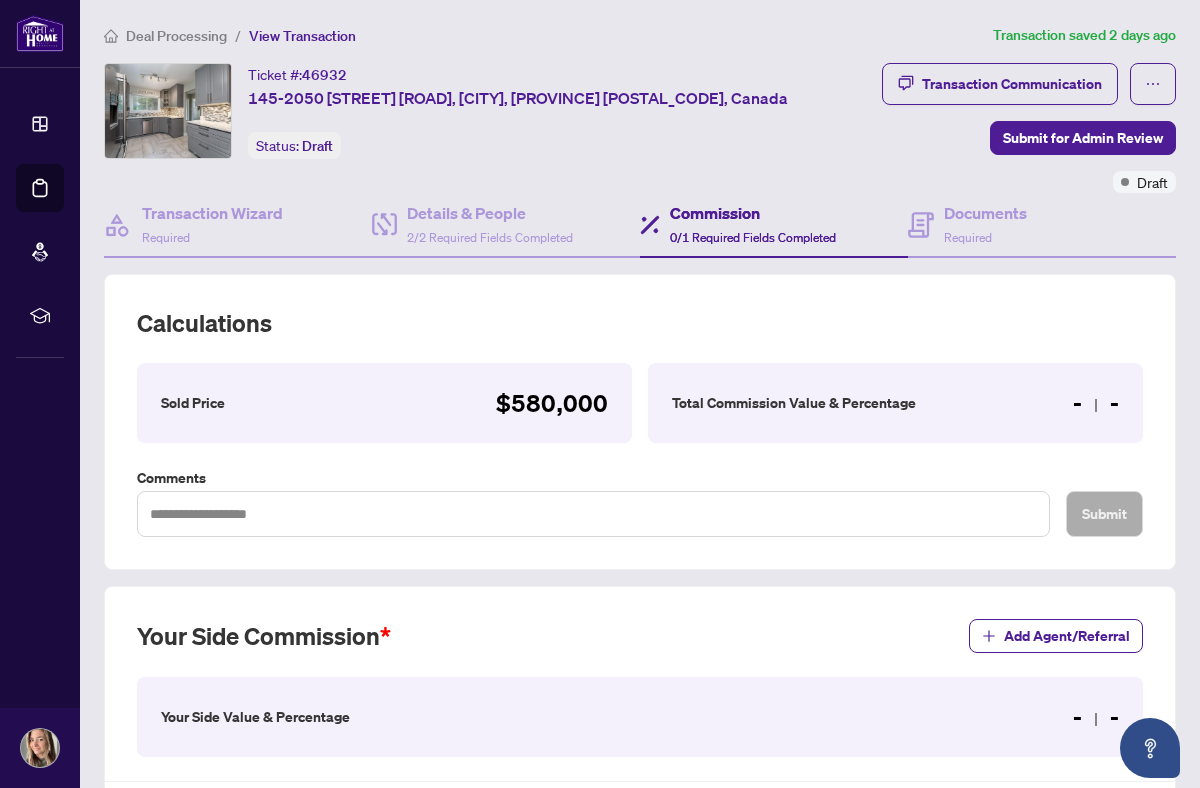 scroll, scrollTop: 5, scrollLeft: 0, axis: vertical 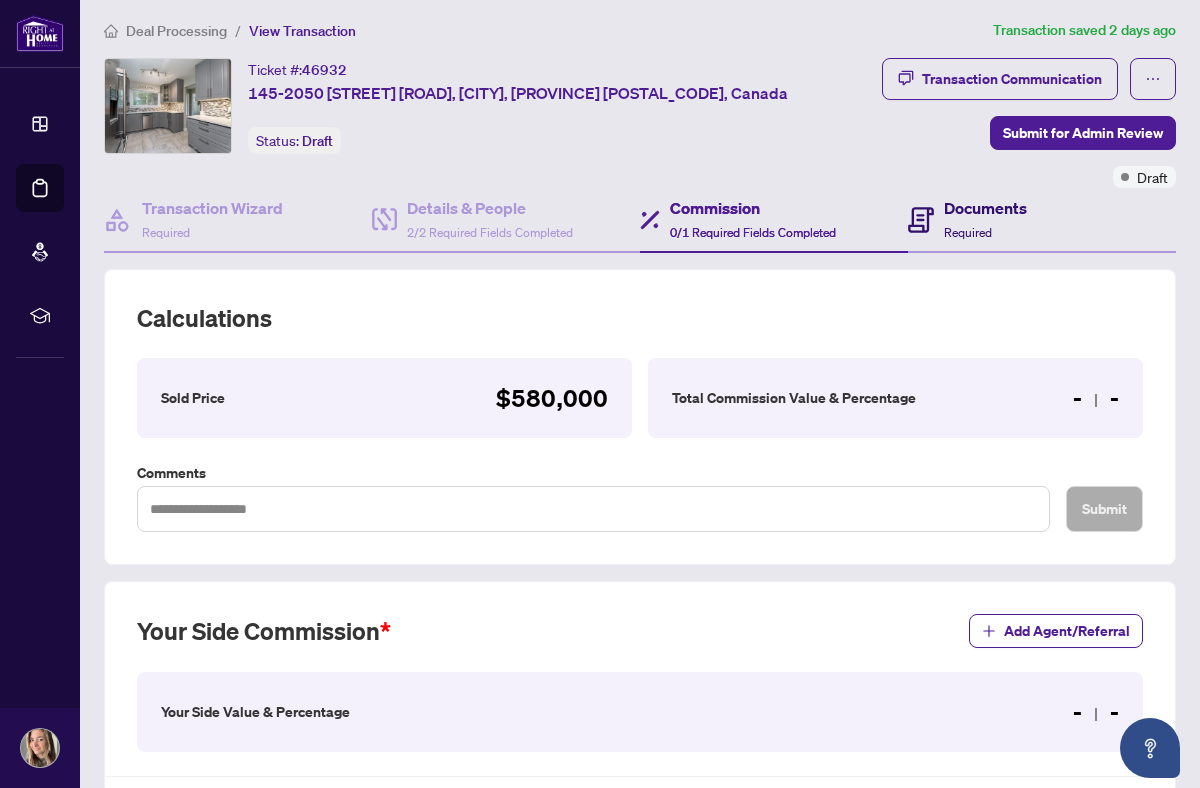 click on "Documents Required" at bounding box center (967, 219) 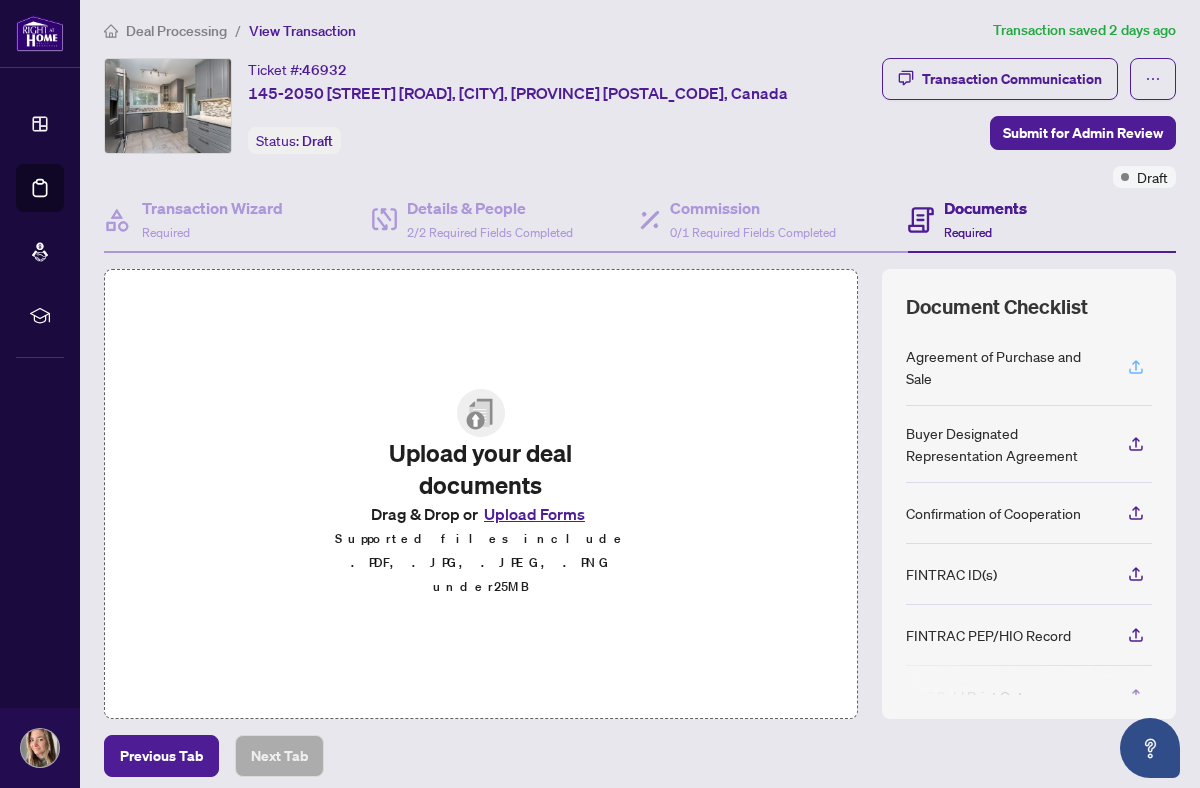 click 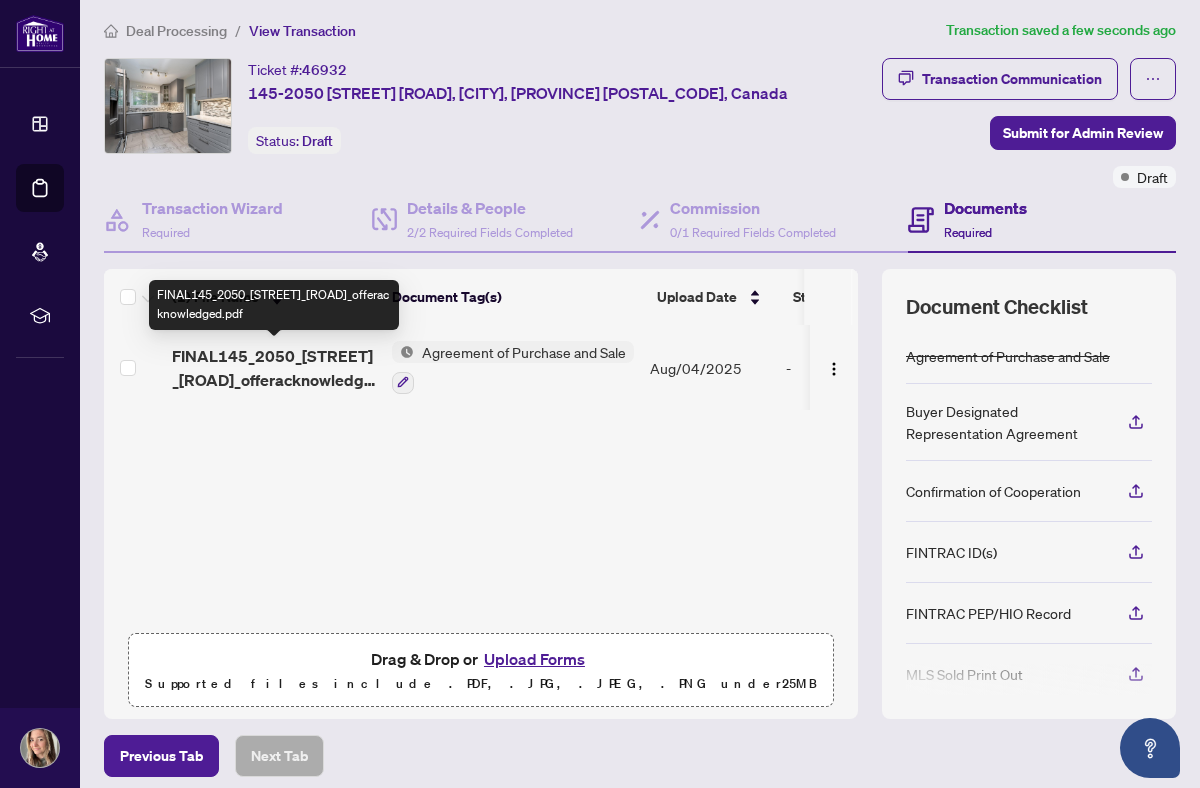 click on "FINAL145_2050_[STREET]_[ROAD]_offeracknowledged.pdf" at bounding box center [274, 368] 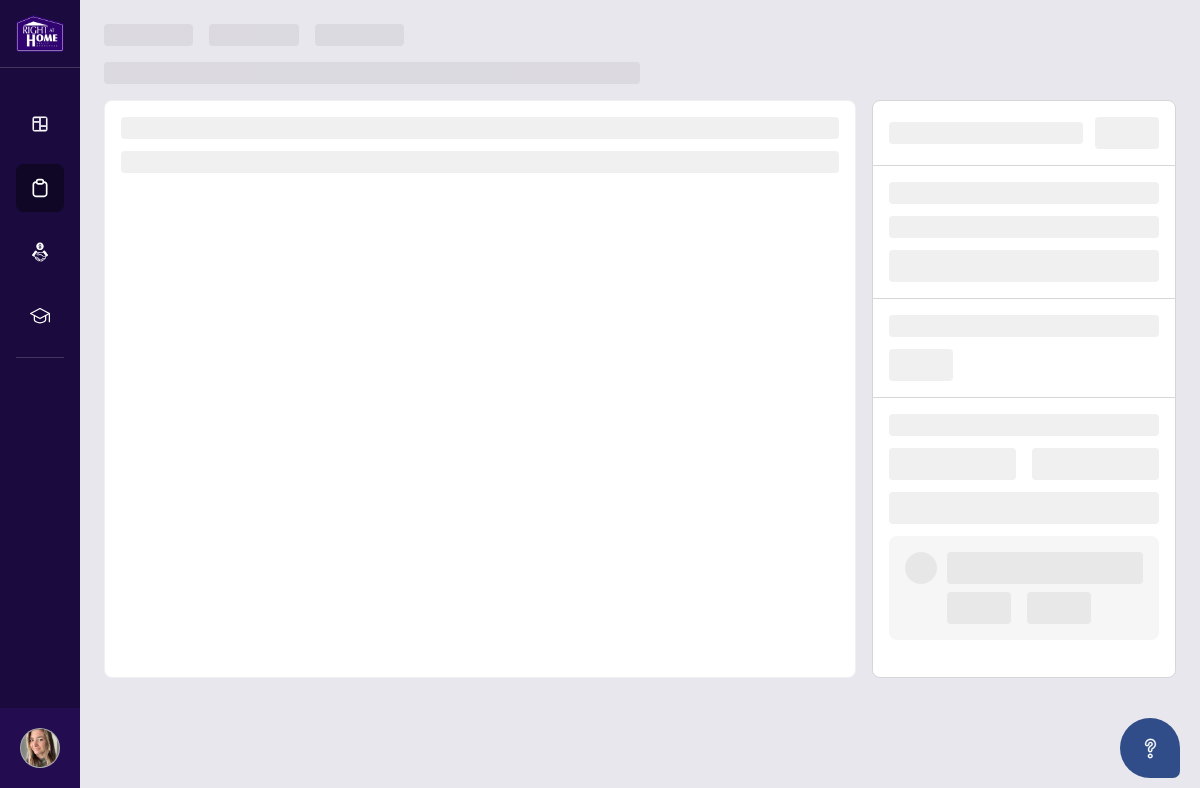 scroll, scrollTop: 0, scrollLeft: 0, axis: both 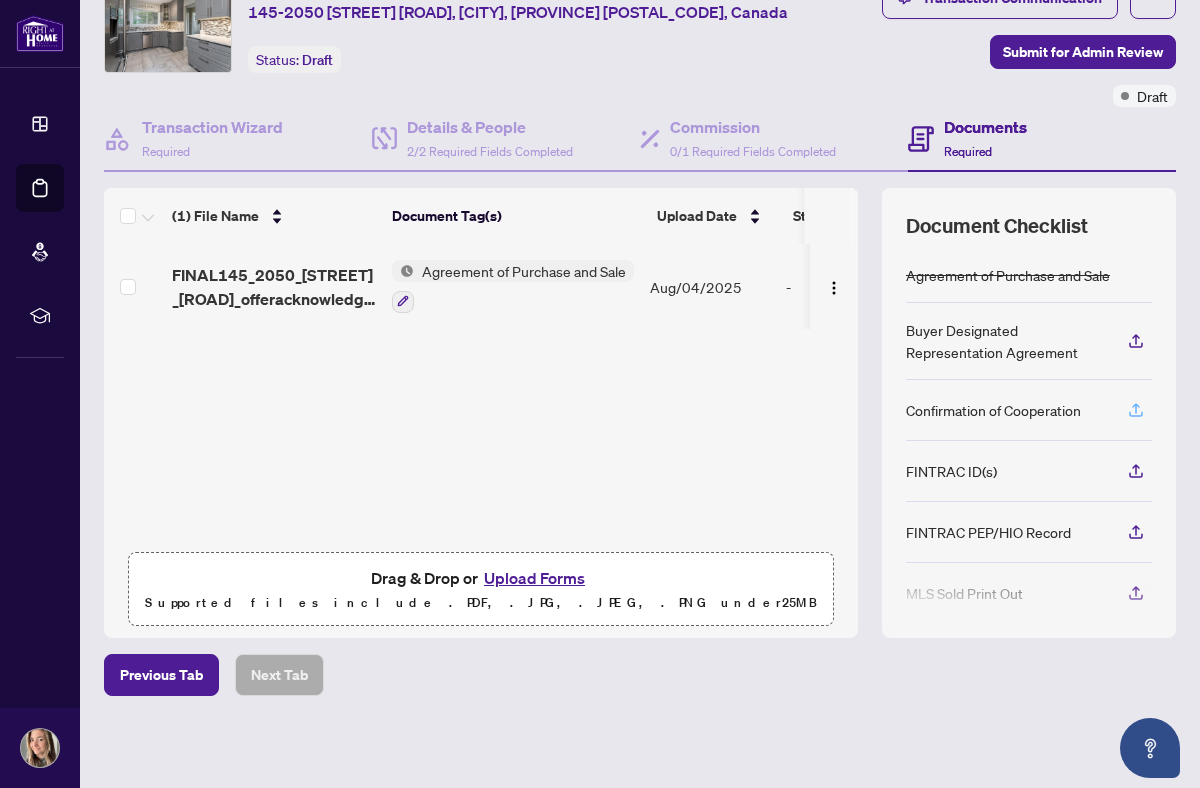 click 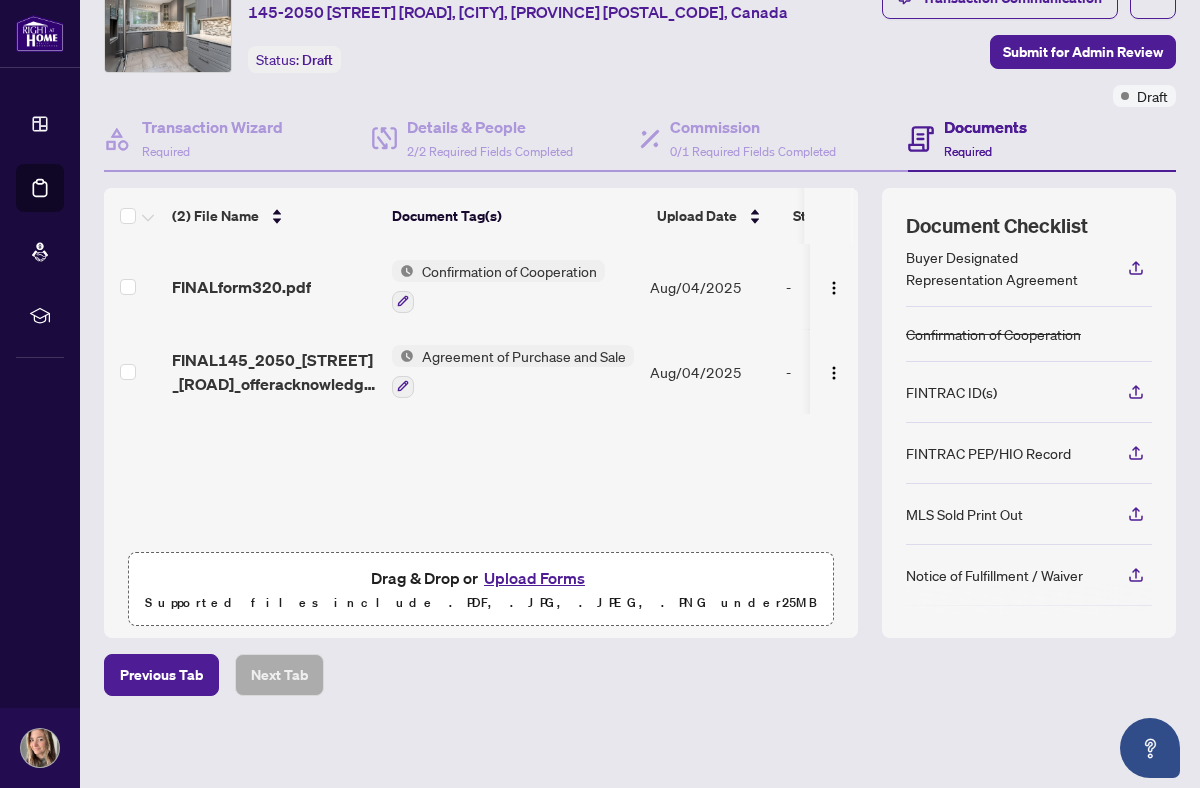 scroll, scrollTop: 0, scrollLeft: 0, axis: both 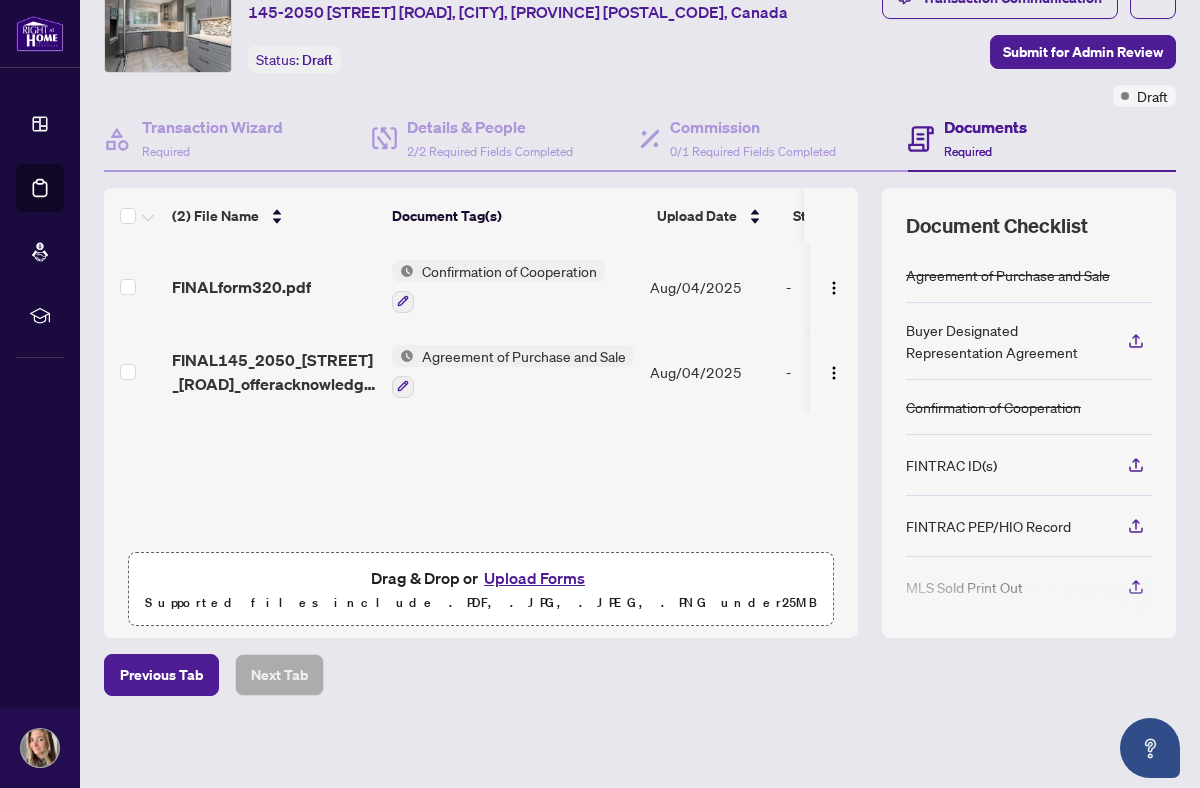 click on "Buyer Designated Representation Agreement" at bounding box center [1005, 341] 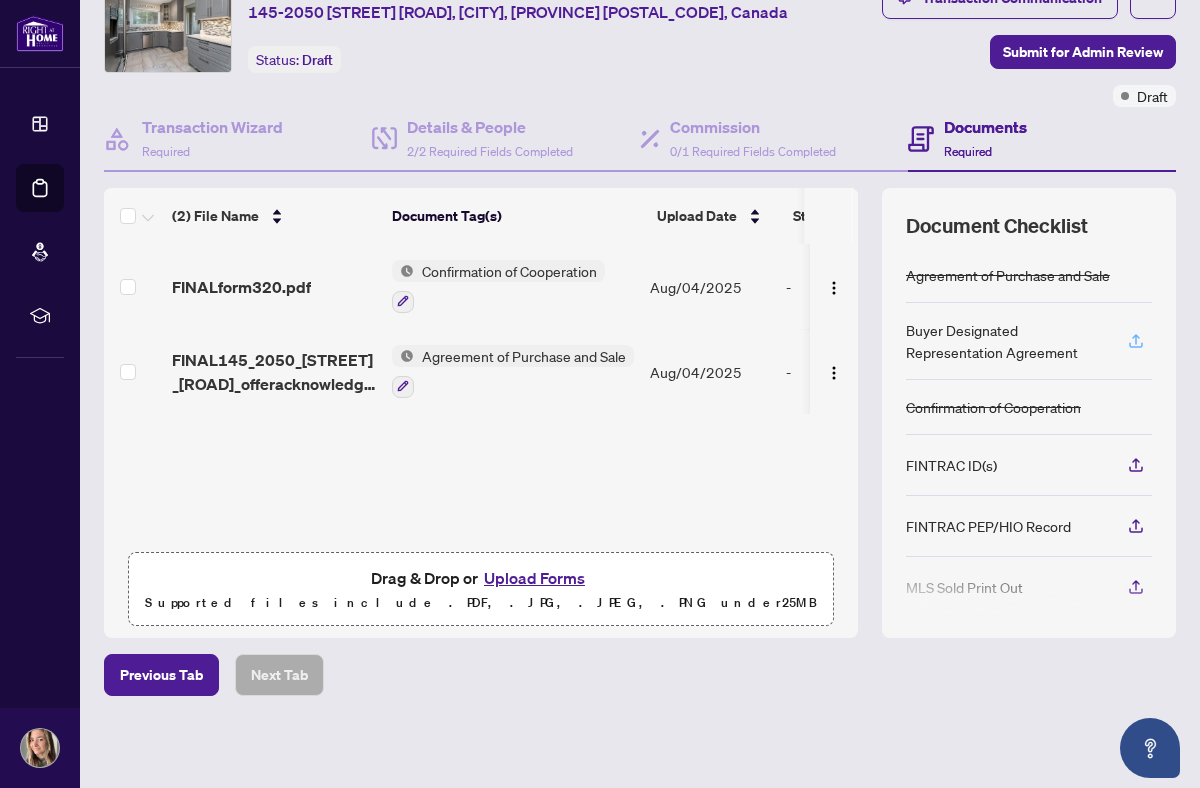 click 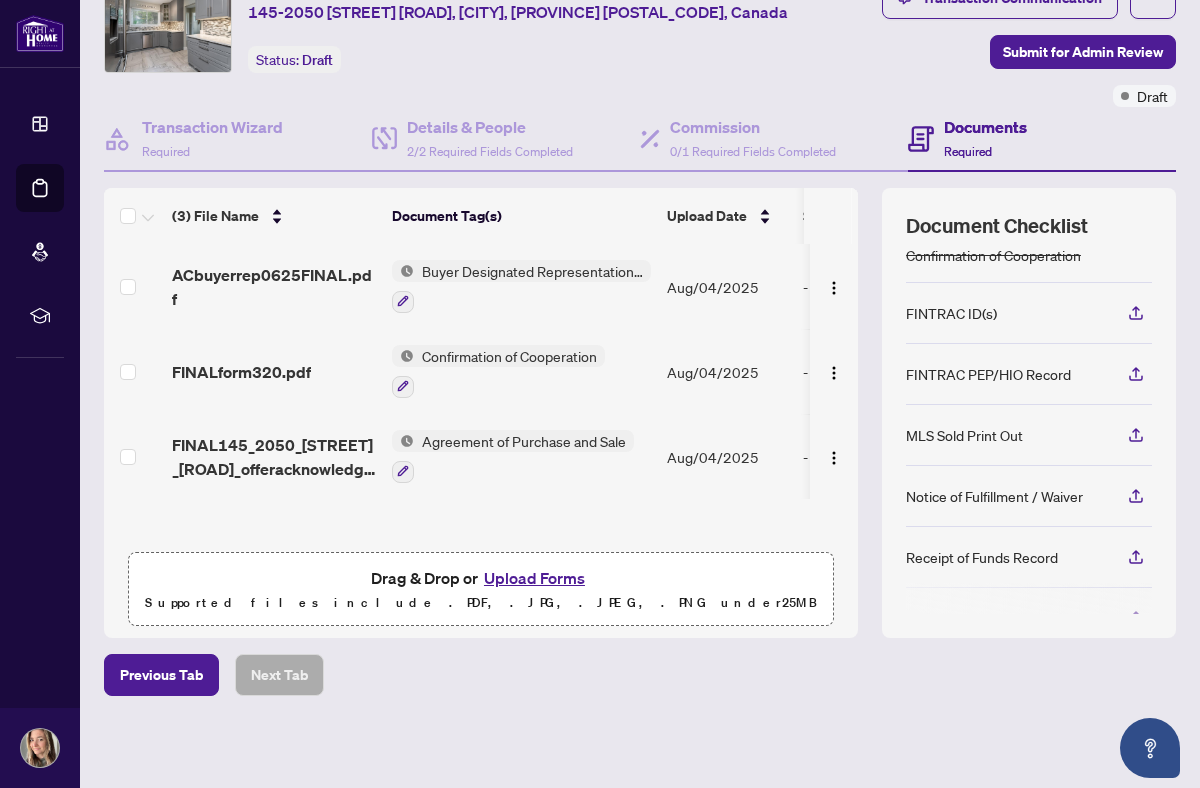 scroll, scrollTop: 194, scrollLeft: 0, axis: vertical 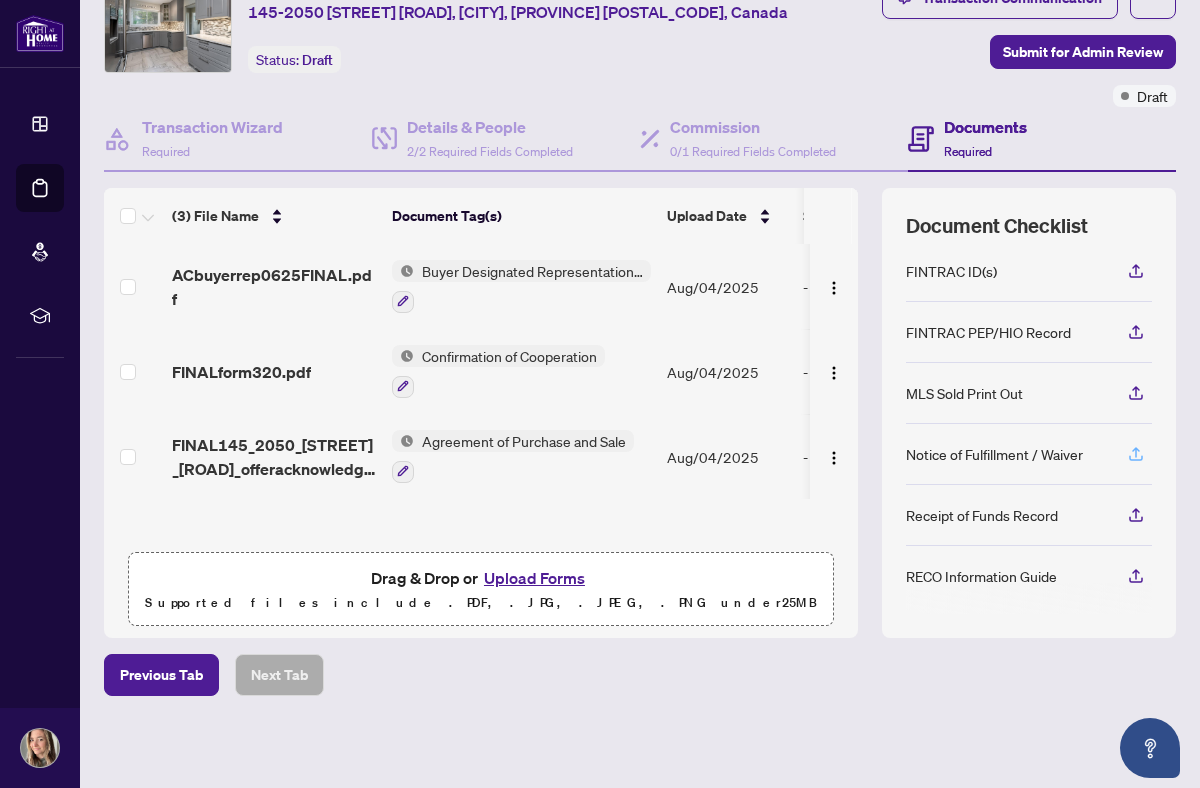 click 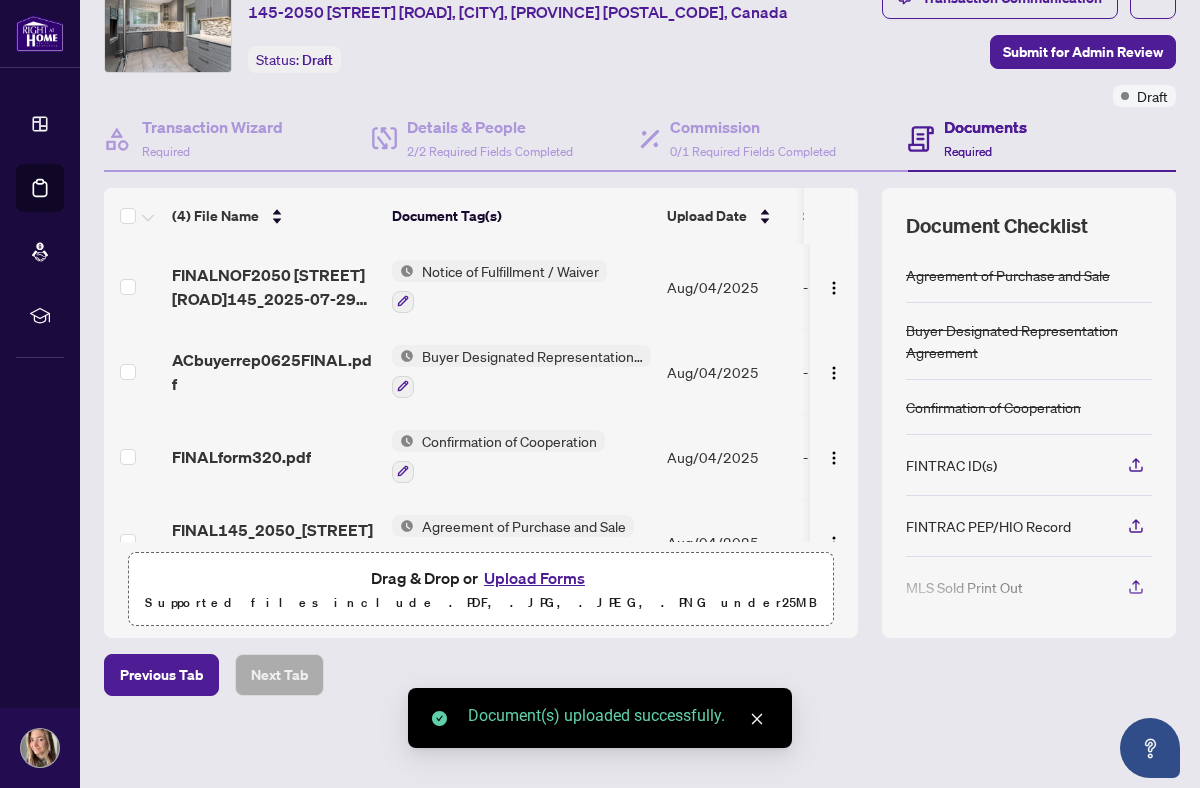 scroll, scrollTop: 47, scrollLeft: 0, axis: vertical 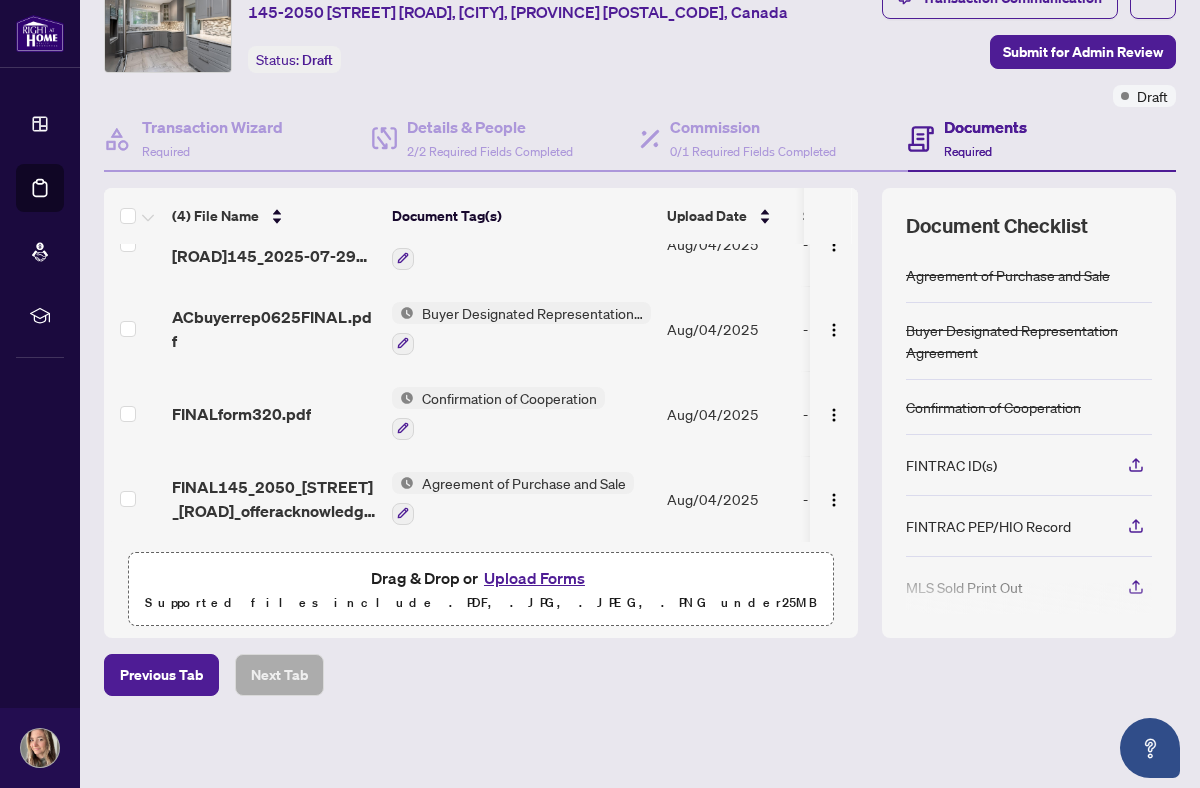 click on "Agreement of Purchase and Sale" at bounding box center (524, 483) 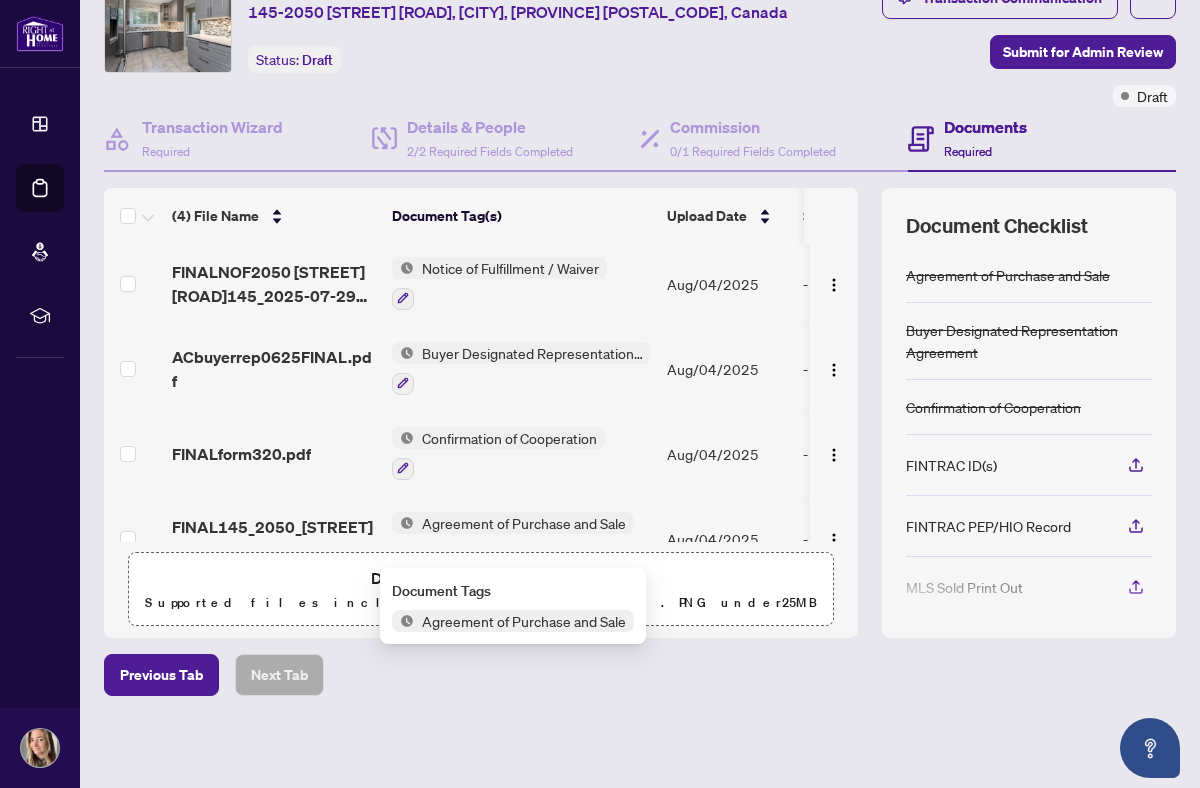 scroll, scrollTop: 0, scrollLeft: 0, axis: both 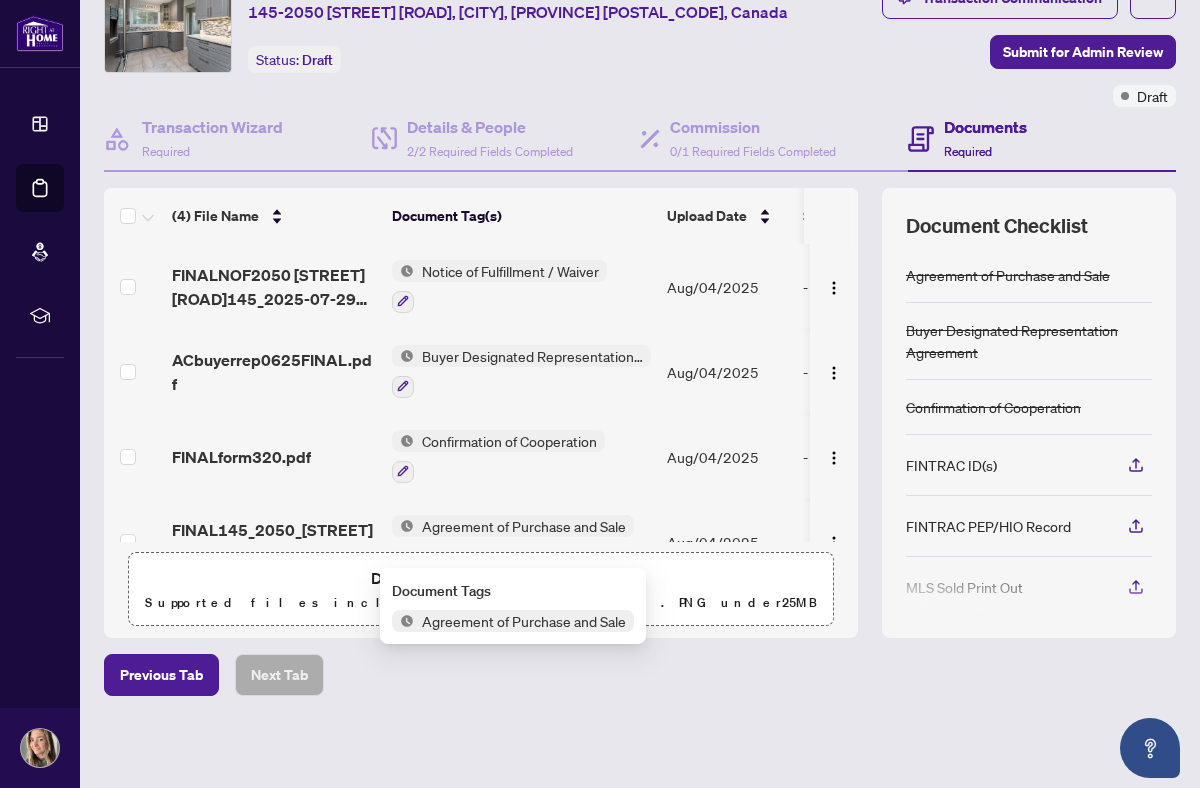 click on "Notice of Fulfillment / Waiver" at bounding box center (510, 271) 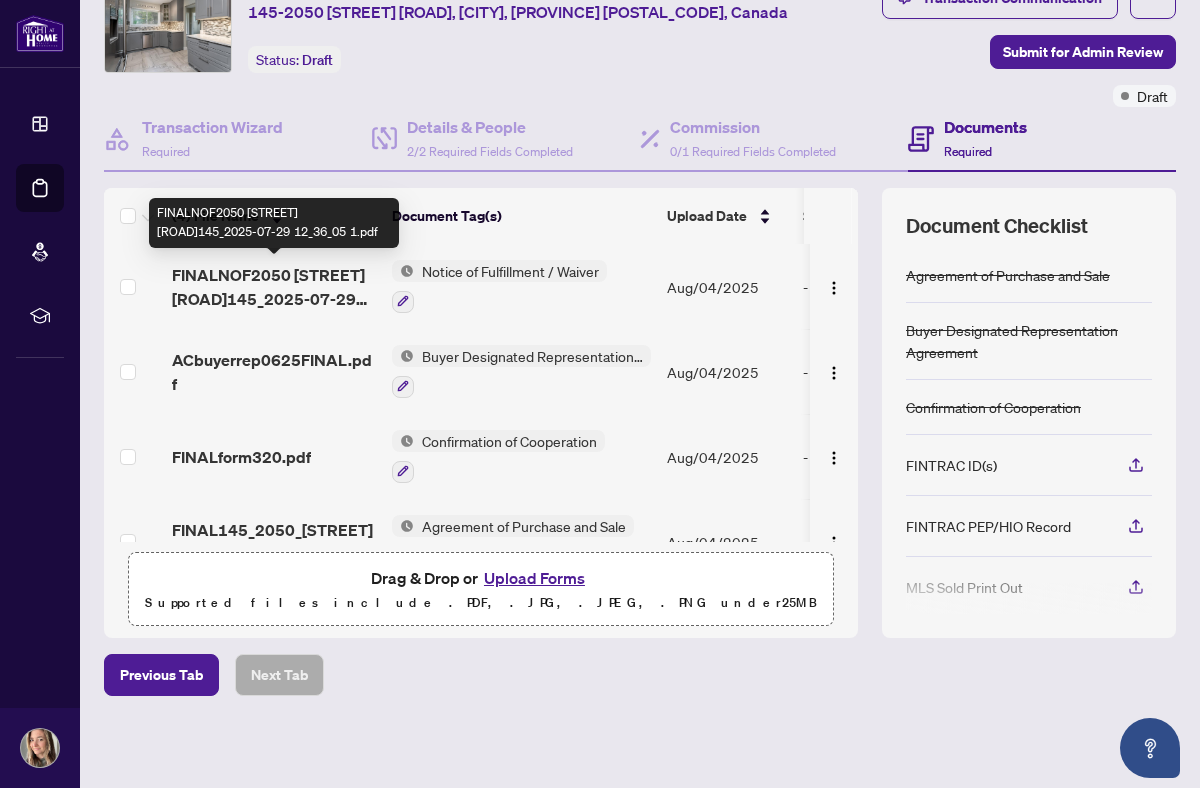 click on "FINALNOF2050 [STREET] [ROAD]145_2025-07-29 12_36_05 1.pdf" at bounding box center [274, 287] 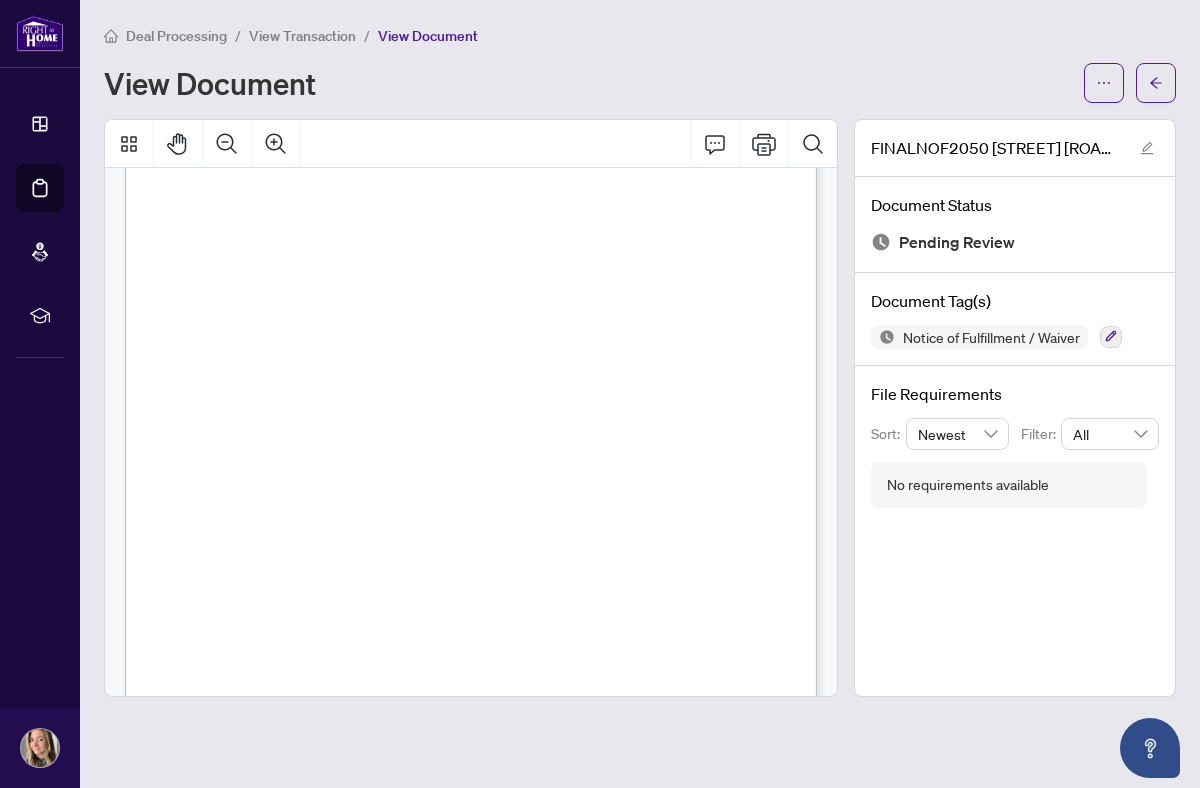 scroll, scrollTop: 0, scrollLeft: 0, axis: both 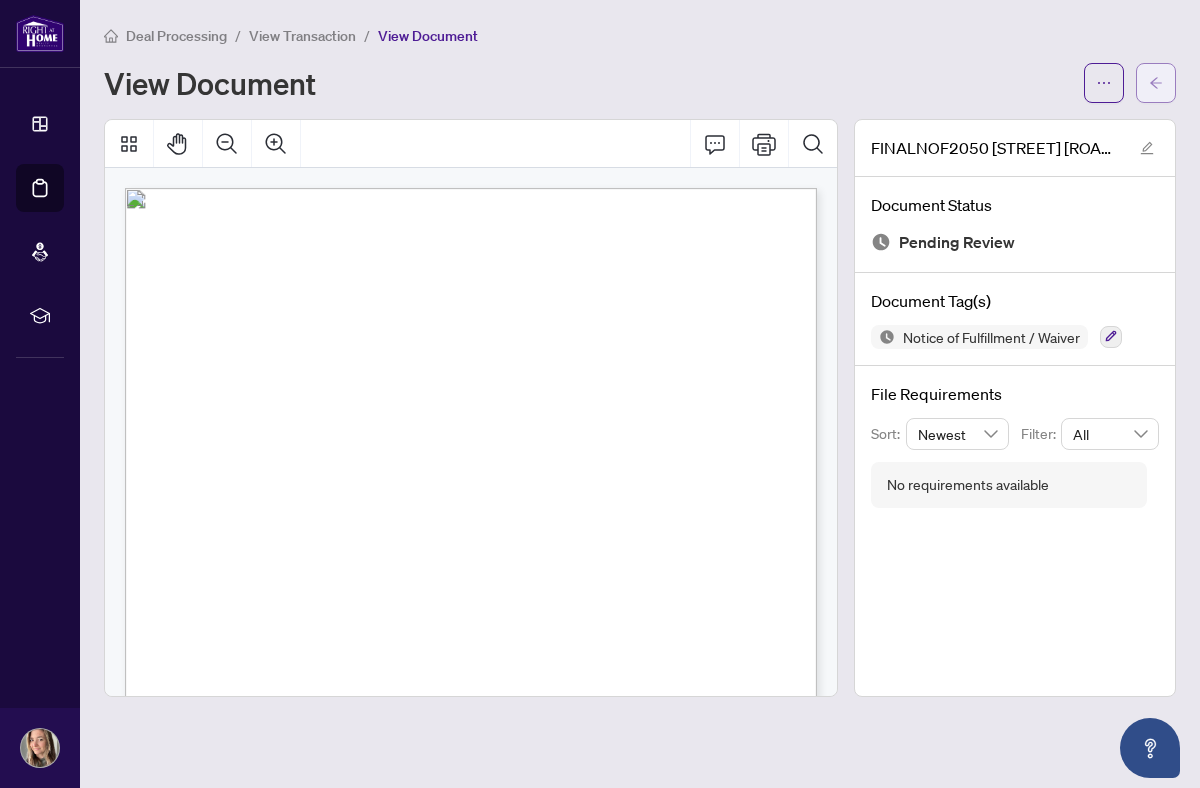 click at bounding box center (1156, 83) 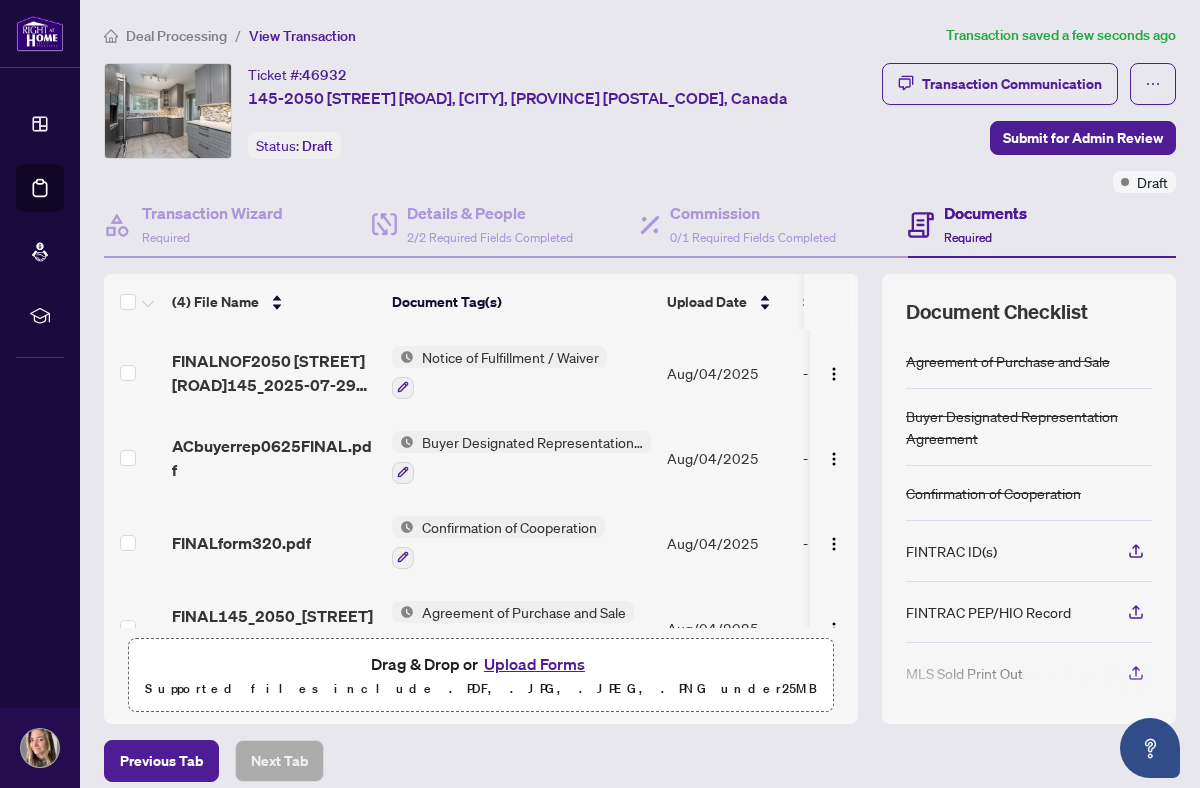 scroll, scrollTop: 188, scrollLeft: 0, axis: vertical 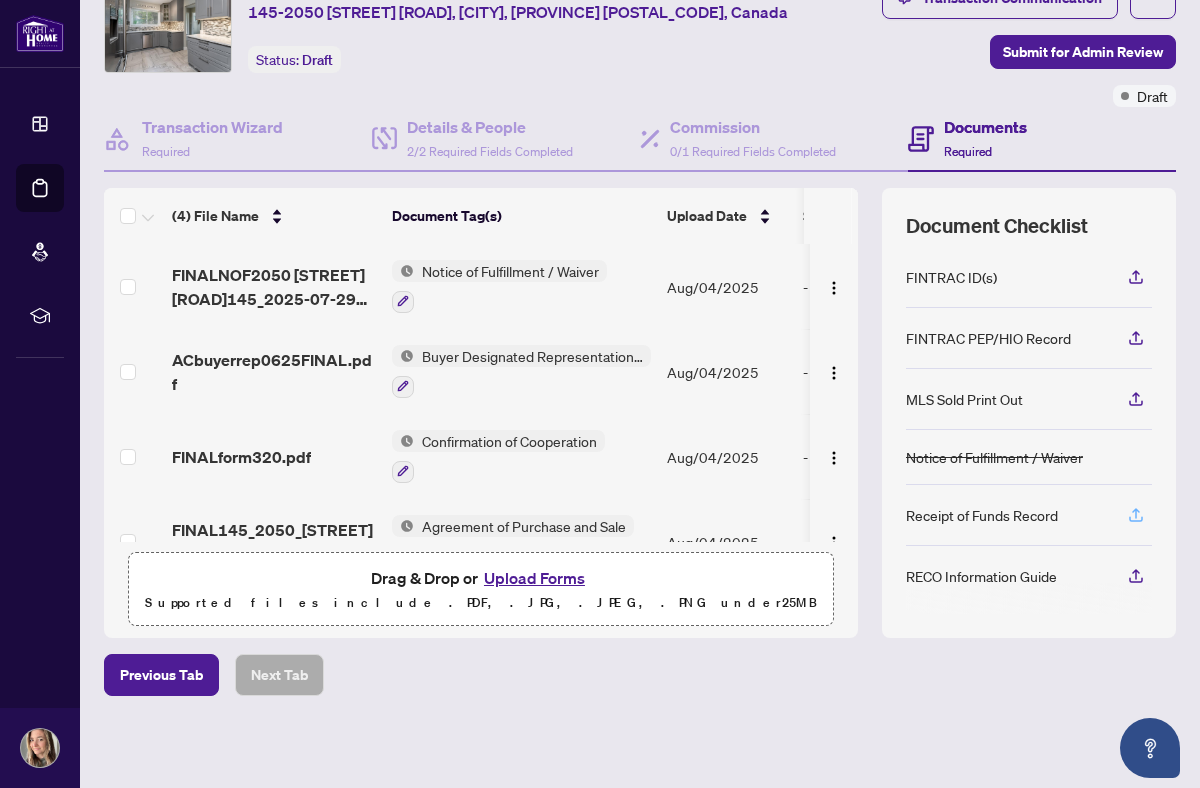 click 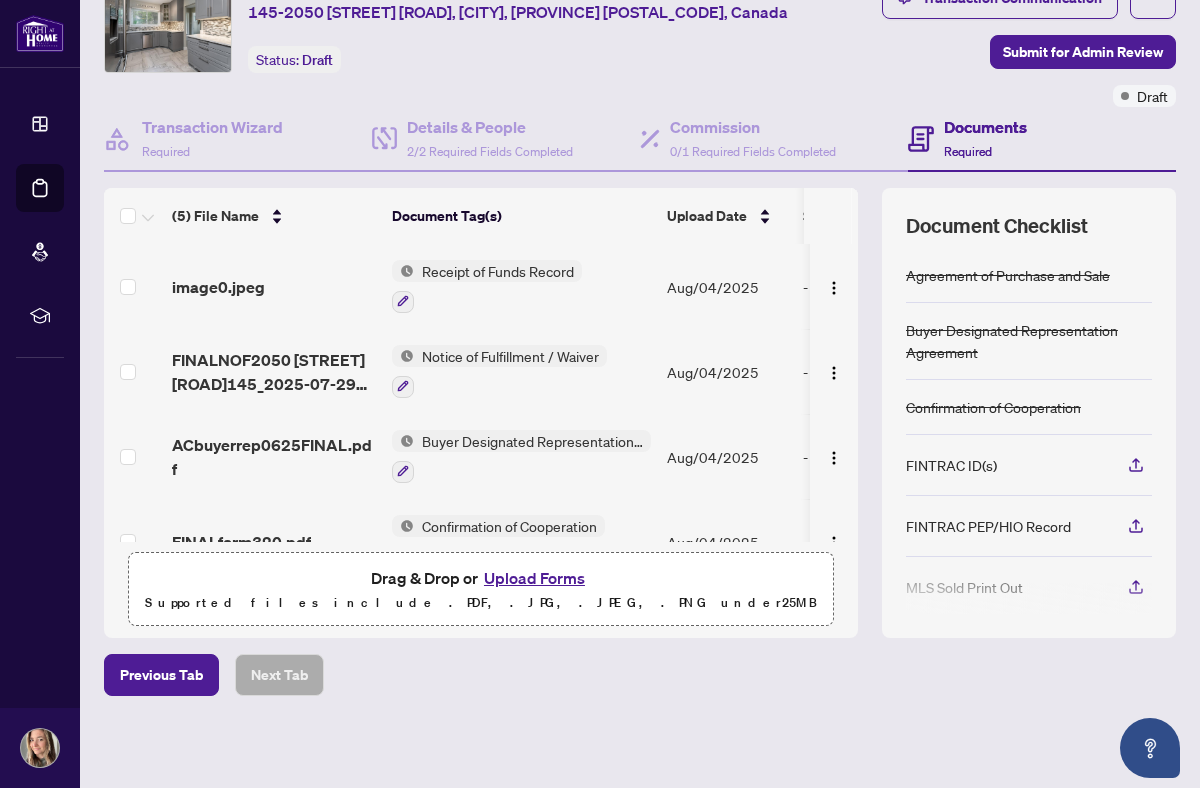scroll, scrollTop: 131, scrollLeft: 0, axis: vertical 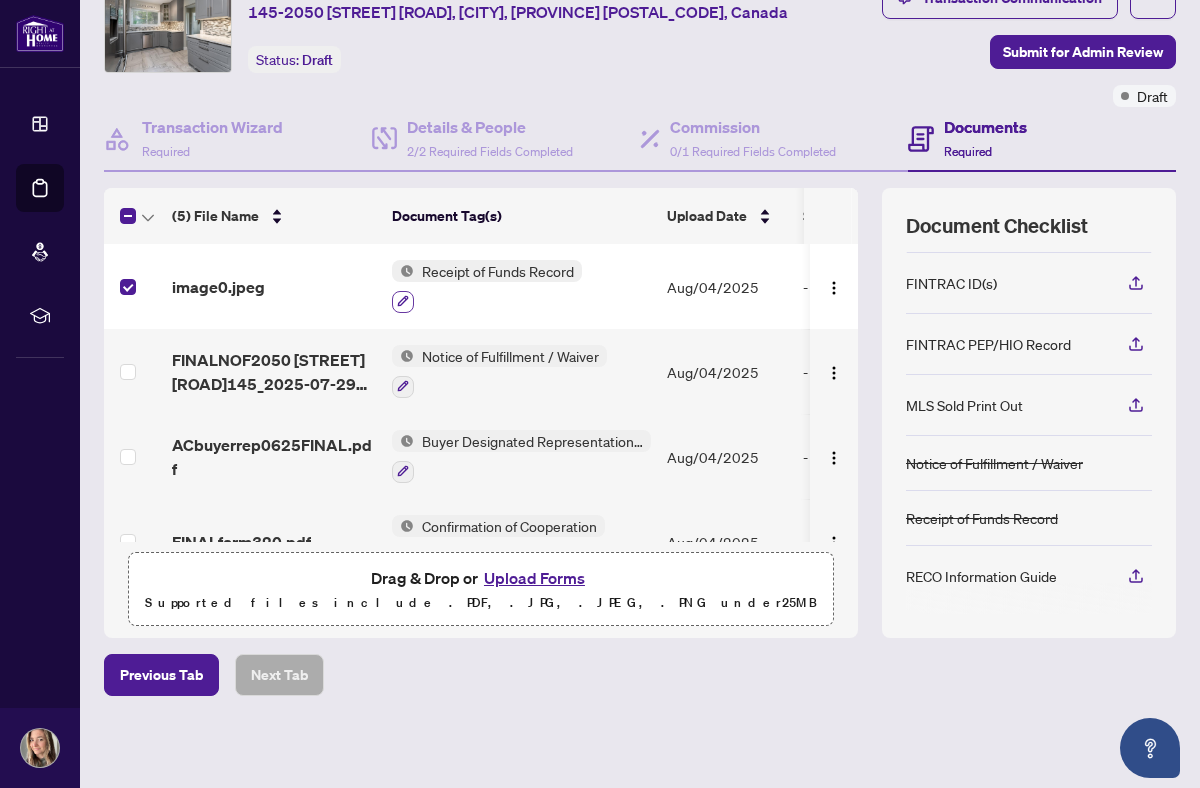 click at bounding box center (403, 302) 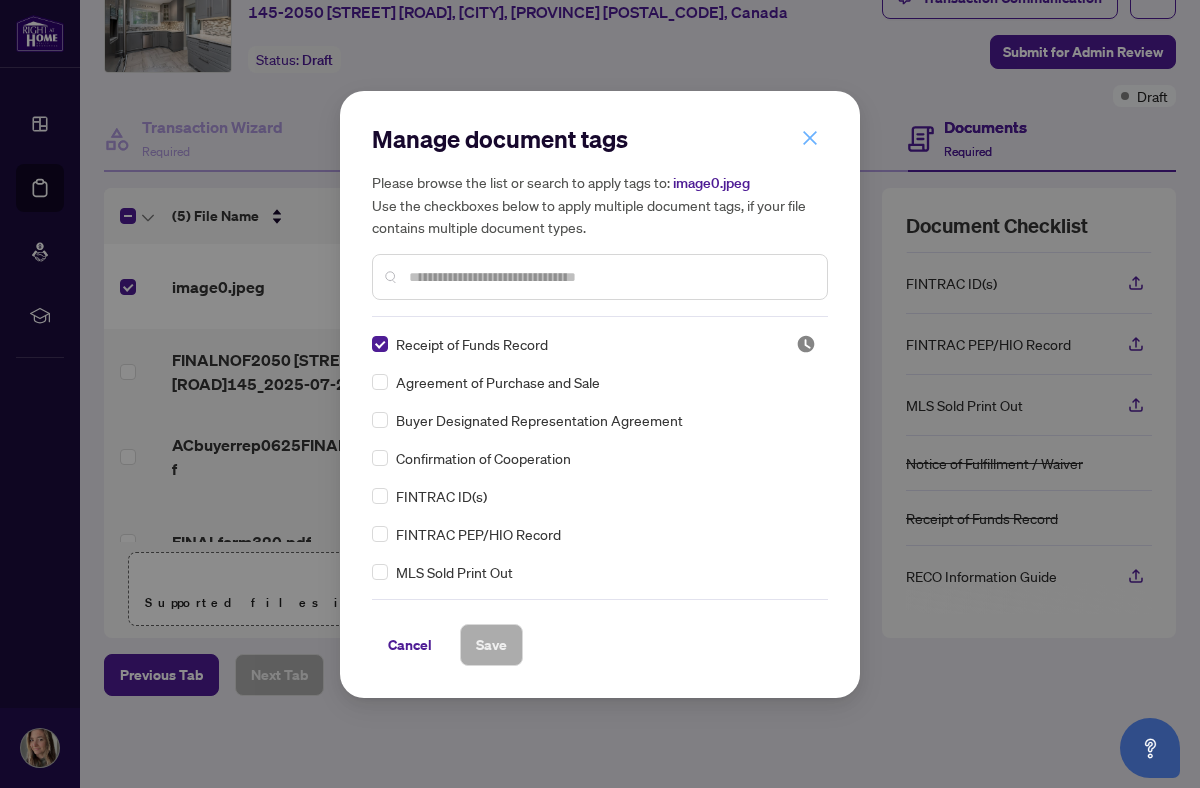 click 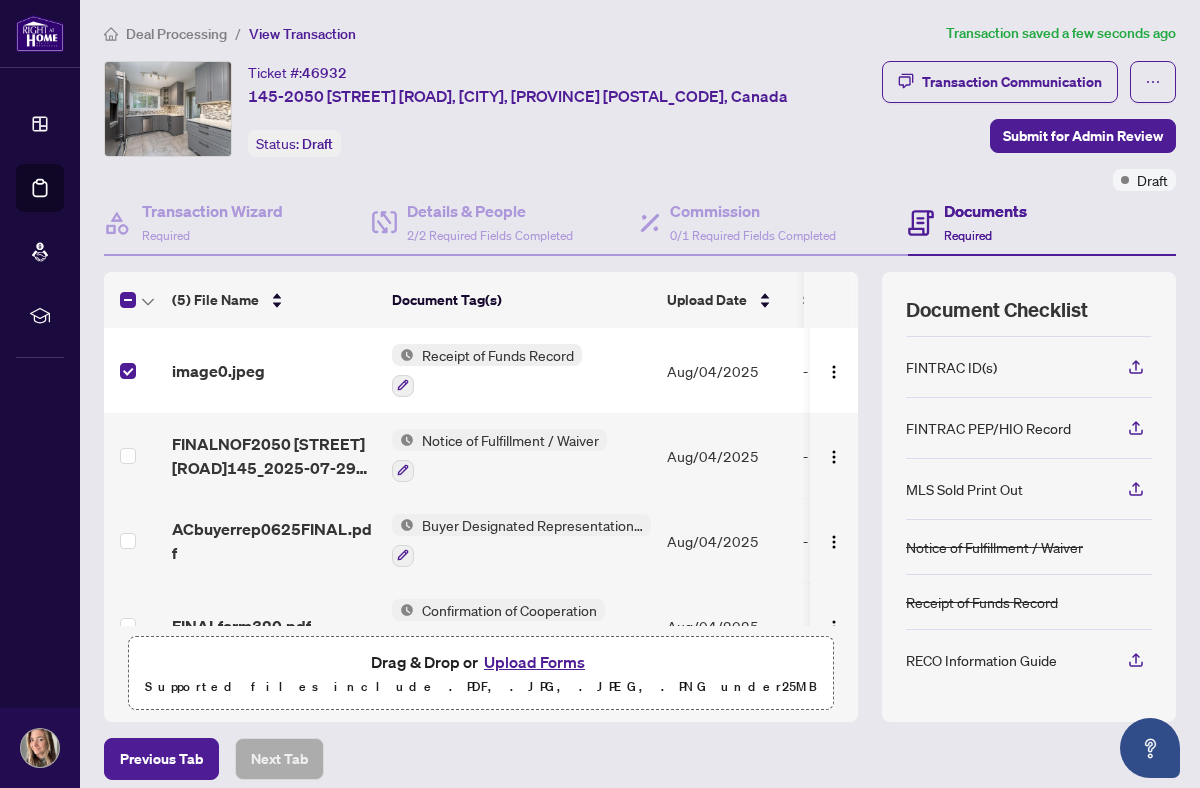 scroll, scrollTop: 86, scrollLeft: 0, axis: vertical 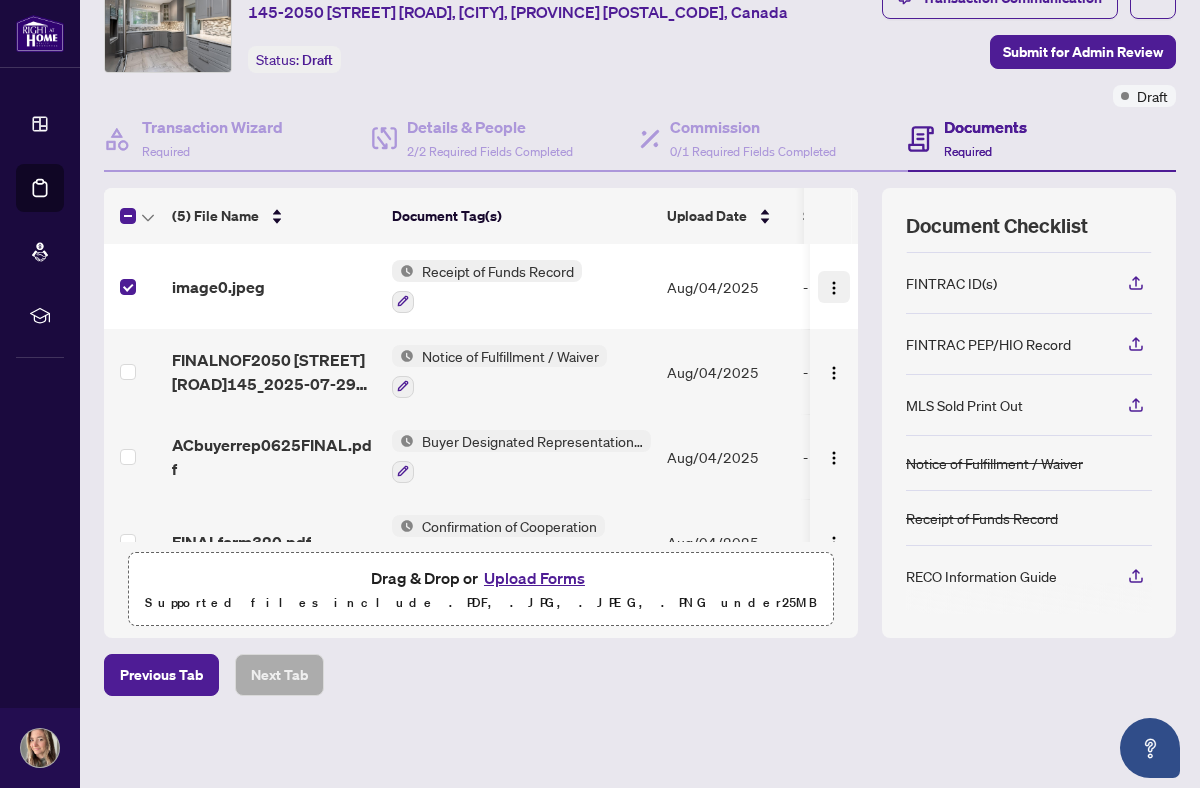 click at bounding box center (834, 288) 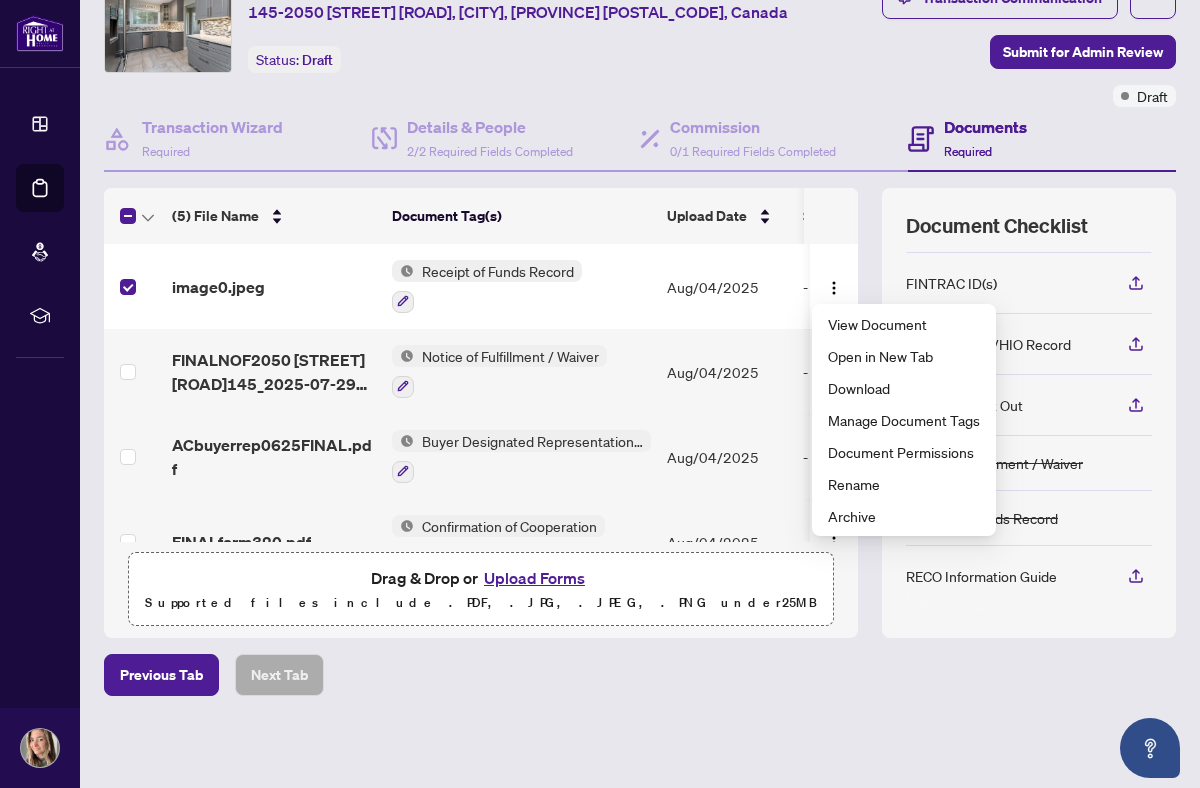 click on "Previous Tab Next Tab" at bounding box center [640, 675] 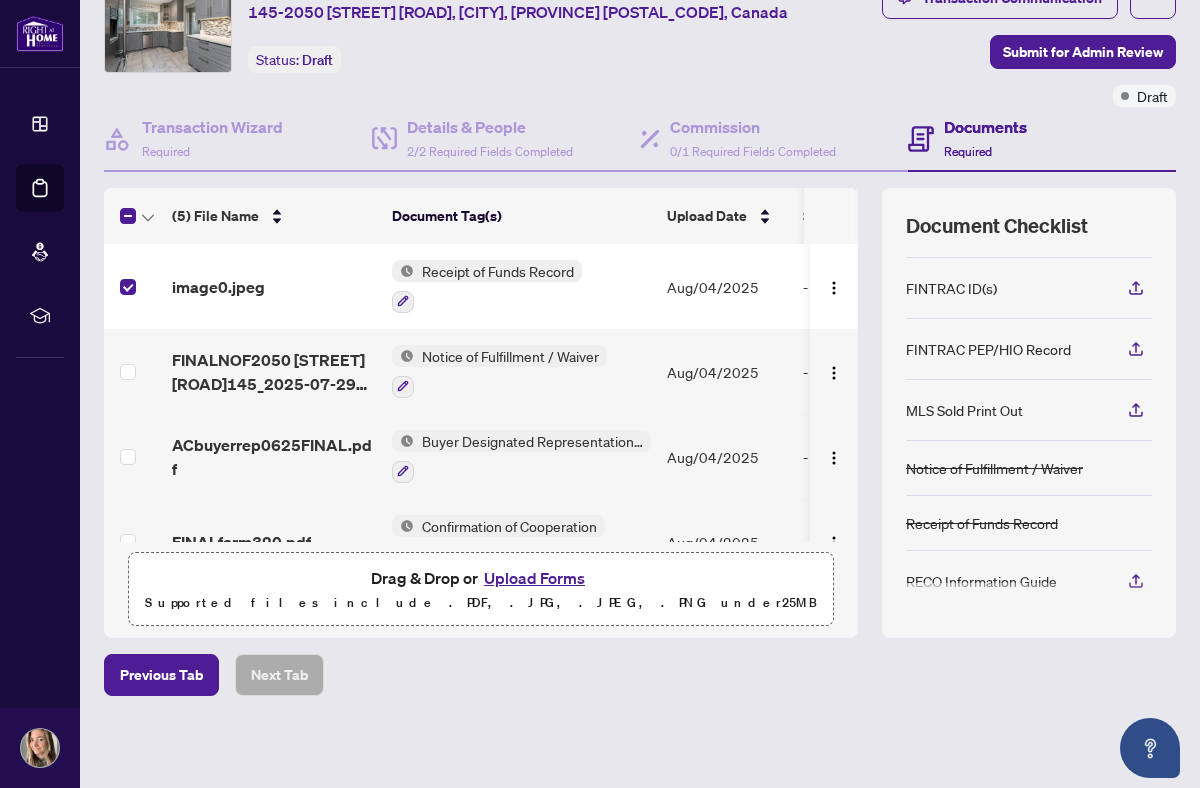 scroll, scrollTop: 182, scrollLeft: 0, axis: vertical 